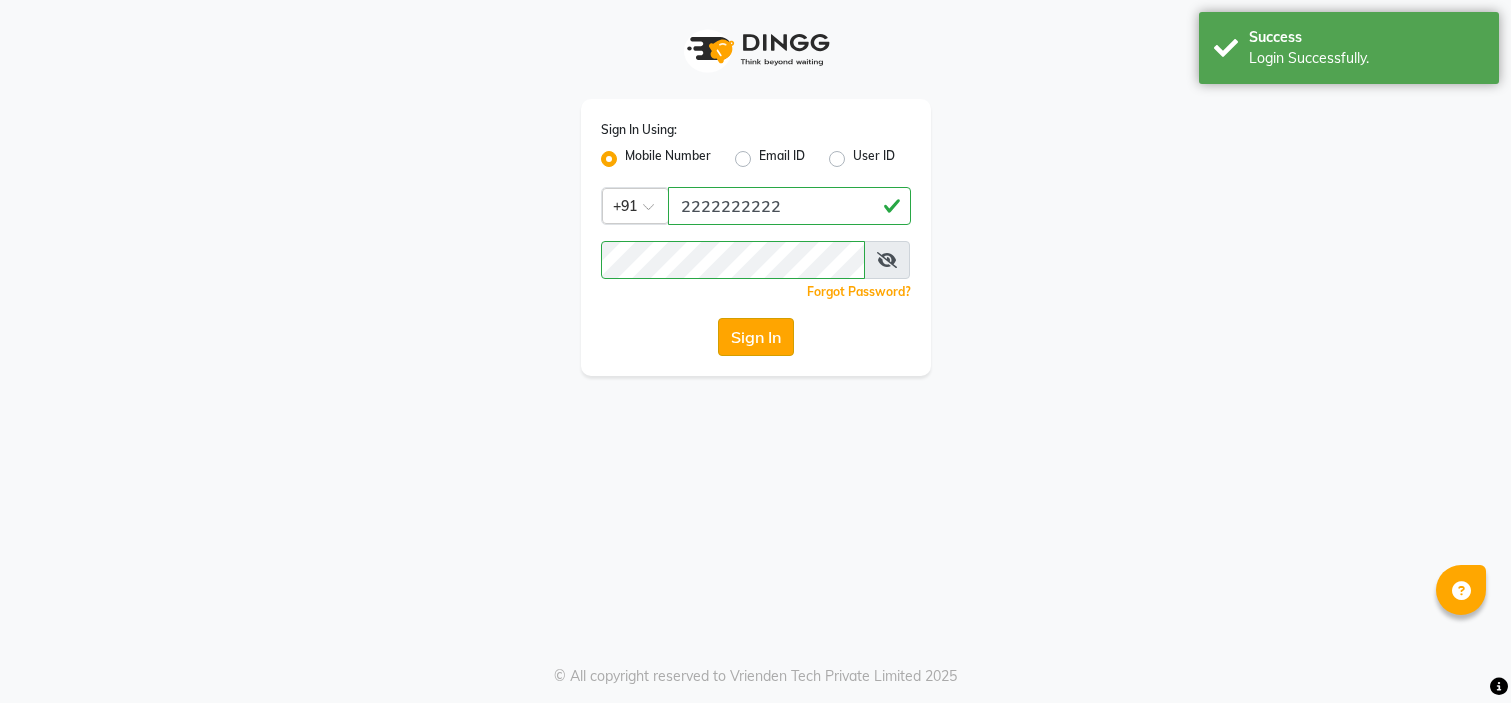 scroll, scrollTop: 0, scrollLeft: 0, axis: both 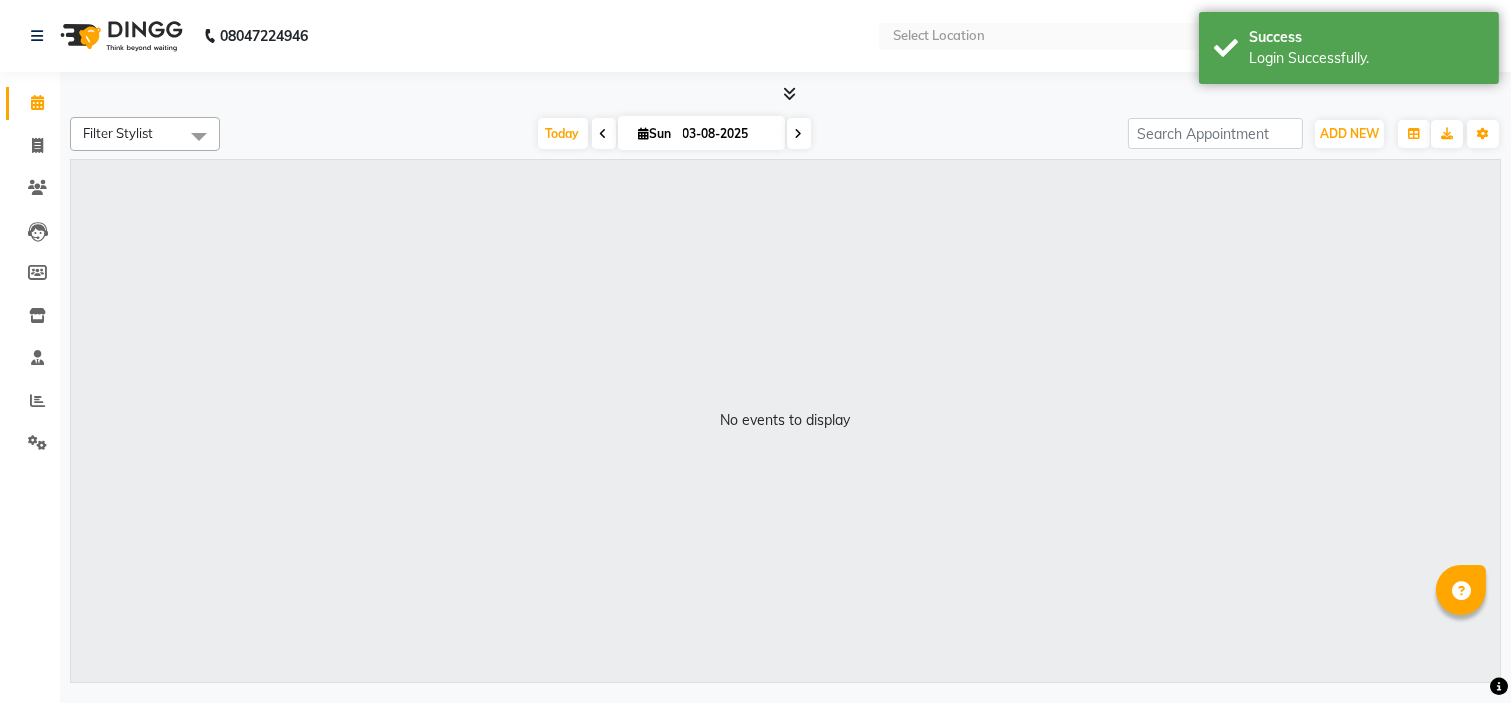 select on "en" 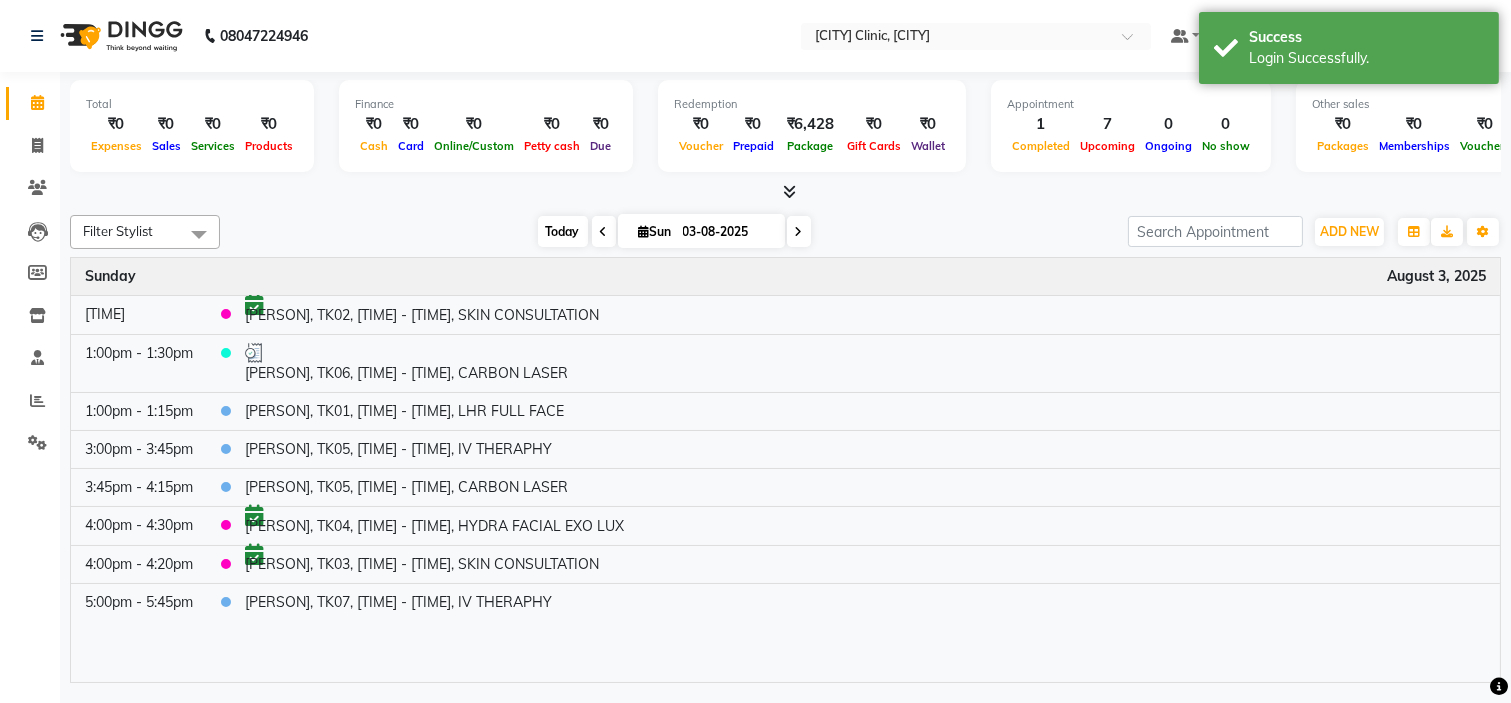 click on "Today" at bounding box center [563, 231] 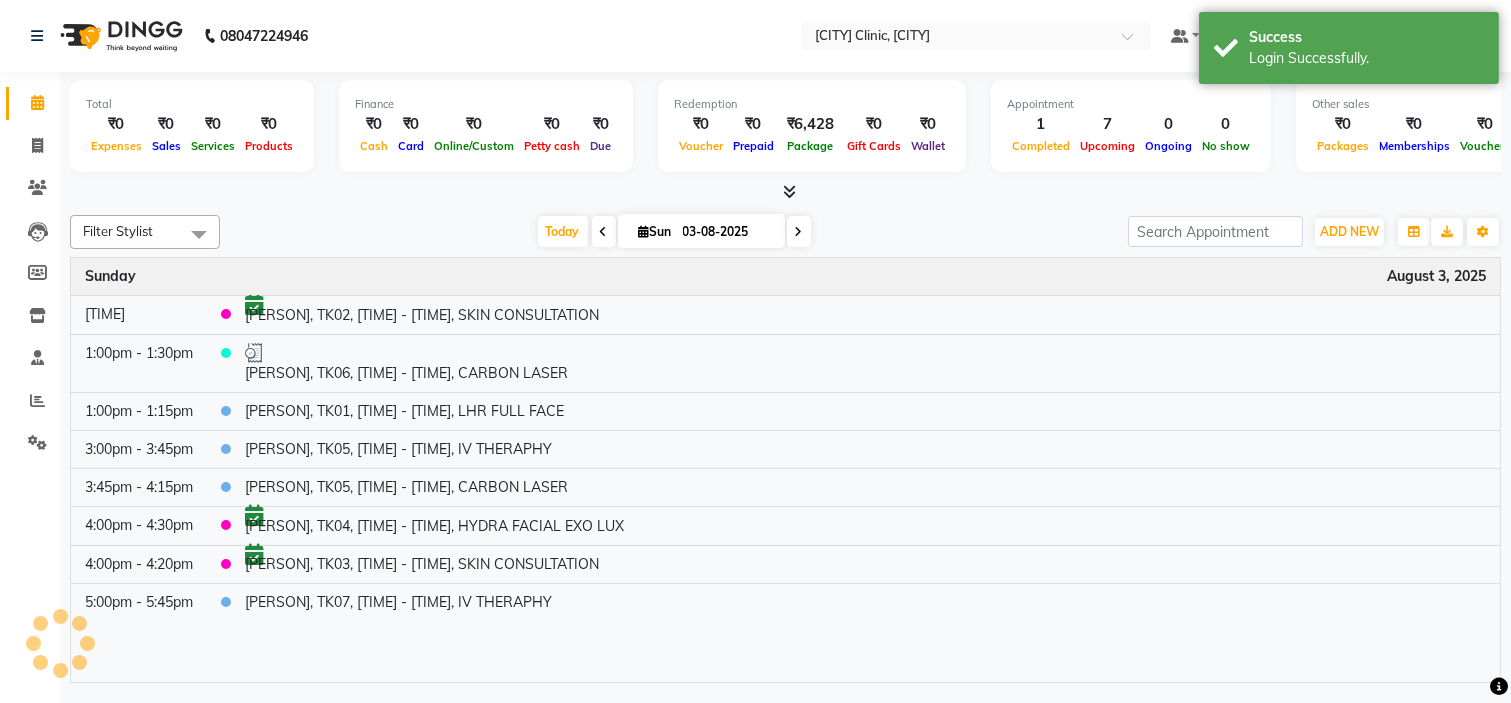 click on "Filter Stylist Select All Ankita Arti Ashwini Dr.[PERSON] Lakshmi MANAGER Ruhi Samrin Shangnimwon Sumaiya Today  Sun 03-08-2025 Toggle Dropdown Add Appointment Add Invoice Add Expense Add Attendance Add Client Add Transaction Toggle Dropdown Add Appointment Add Invoice Add Expense Add Attendance Add Client ADD NEW Toggle Dropdown Add Appointment Add Invoice Add Expense Add Attendance Add Client Add Transaction Filter Stylist Select All Ankita Arti Ashwini Dr.[PERSON] Lakshmi MANAGER Ruhi Samrin Shangnimwon Sumaiya Group By  Staff View   Room View  View as Vertical  Vertical - Week View  Horizontal  Horizontal - Week View  List  Toggle Dropdown Calendar Settings Manage Tags   Arrange Stylists   Reset Stylists  Full Screen  Show Available Stylist  Appointment Form Zoom 100% Time Event Sunday August 3, 2025 12:00pm - 12:20pm     [PERSON], TK02, [TIME] - [TIME], SKIN CONSULTATION 1:00pm - 1:30pm     [PERSON], TK06, [TIME] - [TIME], CARBON LASER 1:00pm - 1:15pm    [PERSON], TK01, [TIME] - [TIME], LHR FULL FACE" 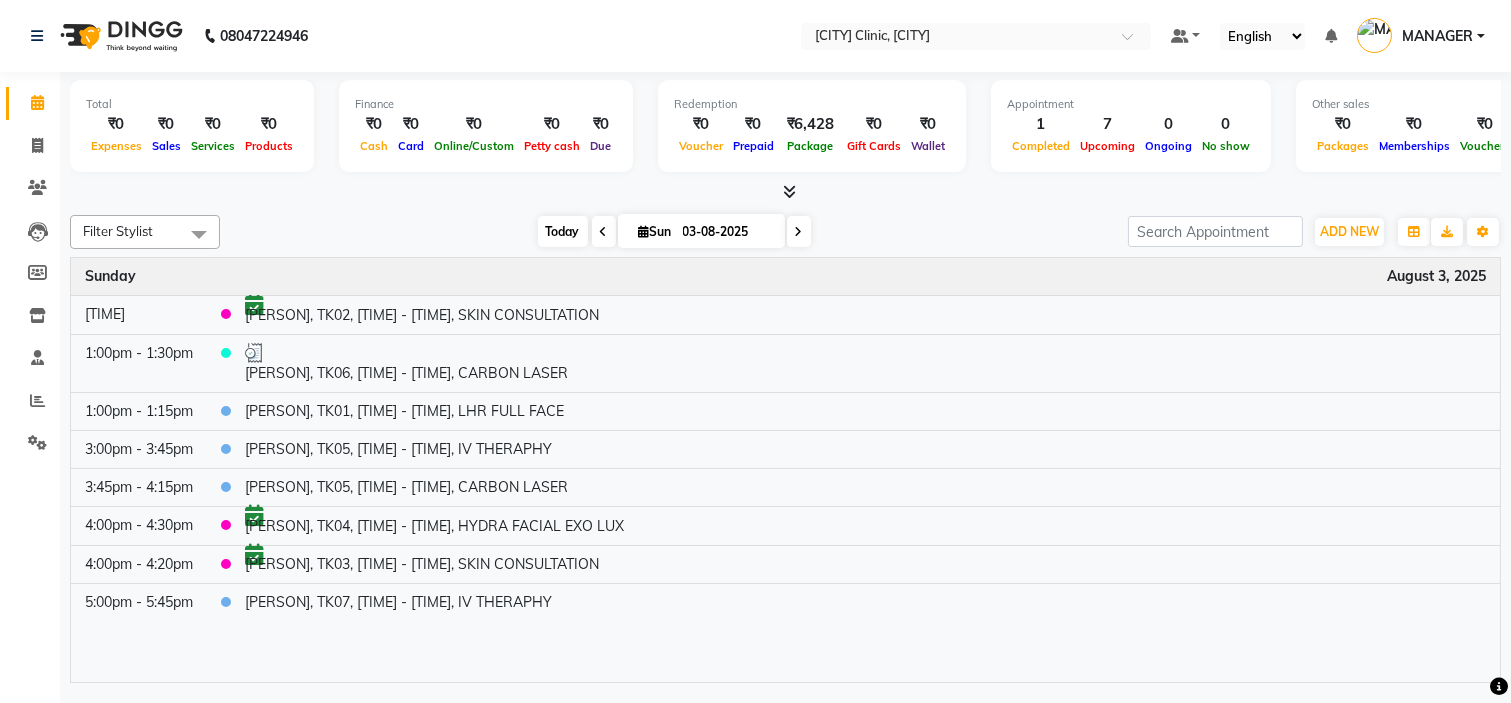 click on "Today" at bounding box center (563, 231) 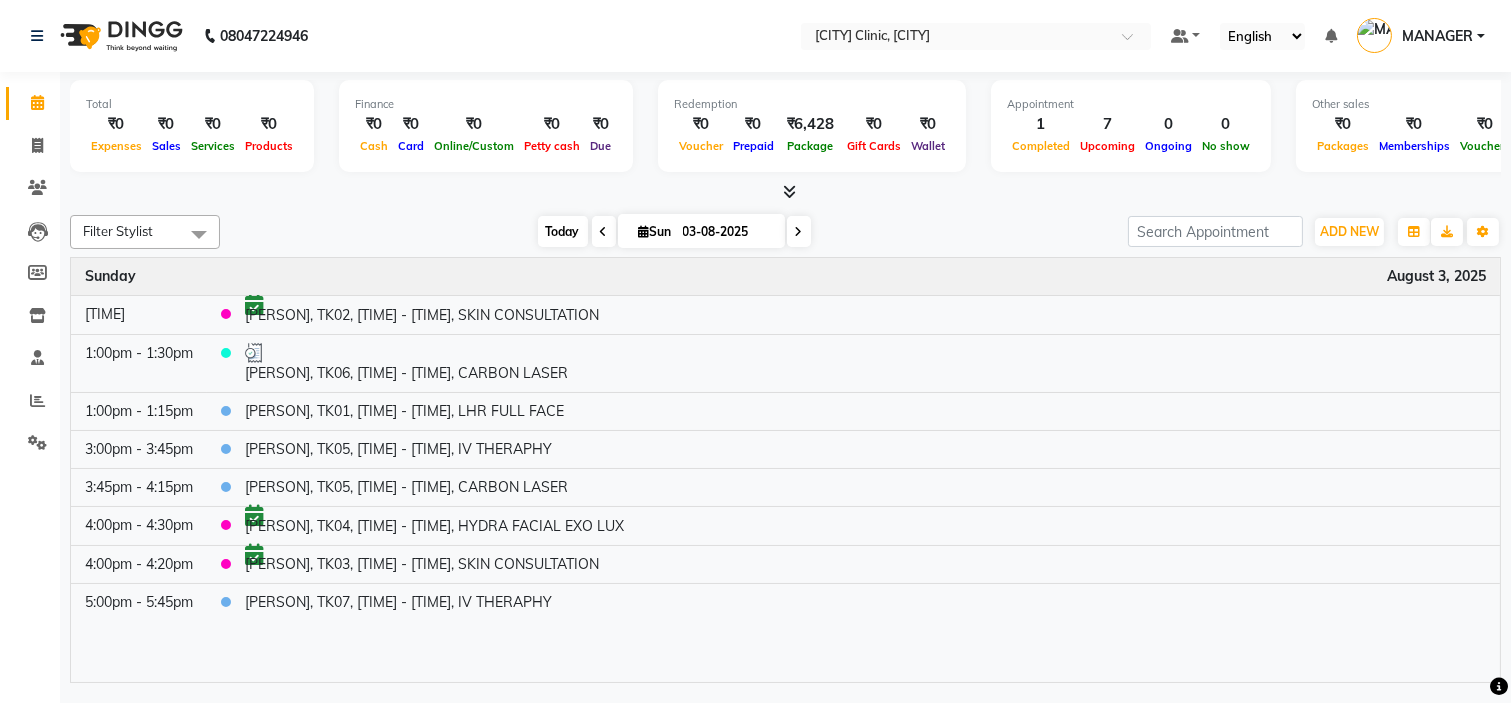 click on "Today" at bounding box center [563, 231] 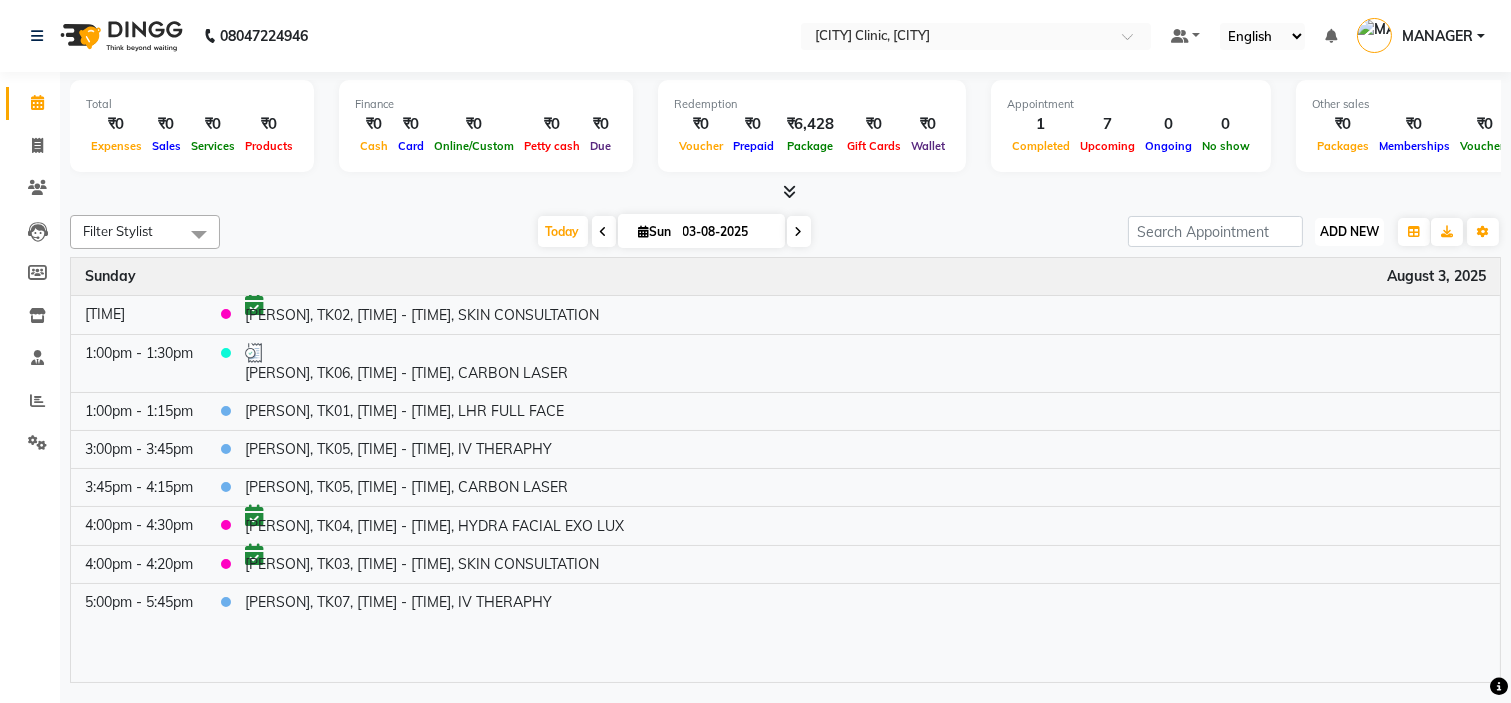 click on "ADD NEW" at bounding box center [1349, 231] 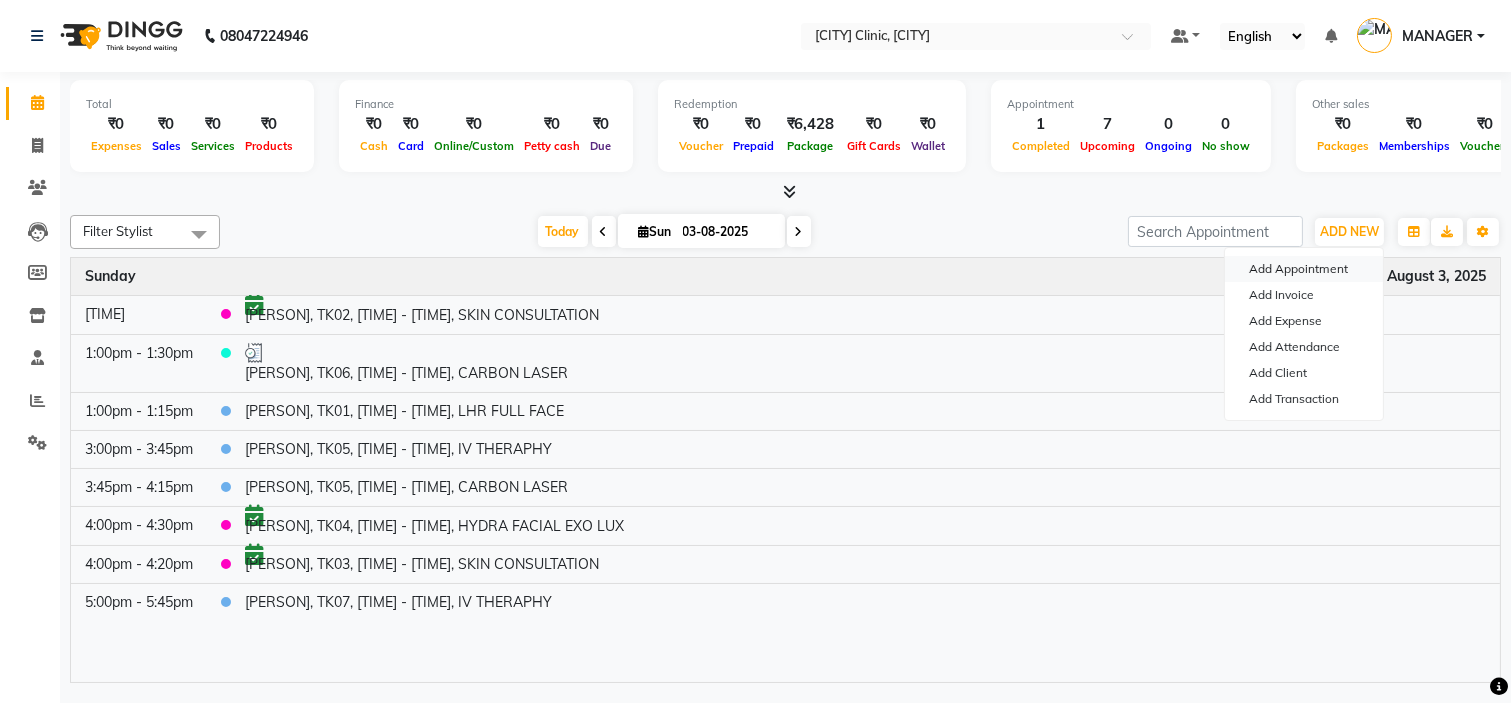 click on "Add Appointment" at bounding box center [1304, 269] 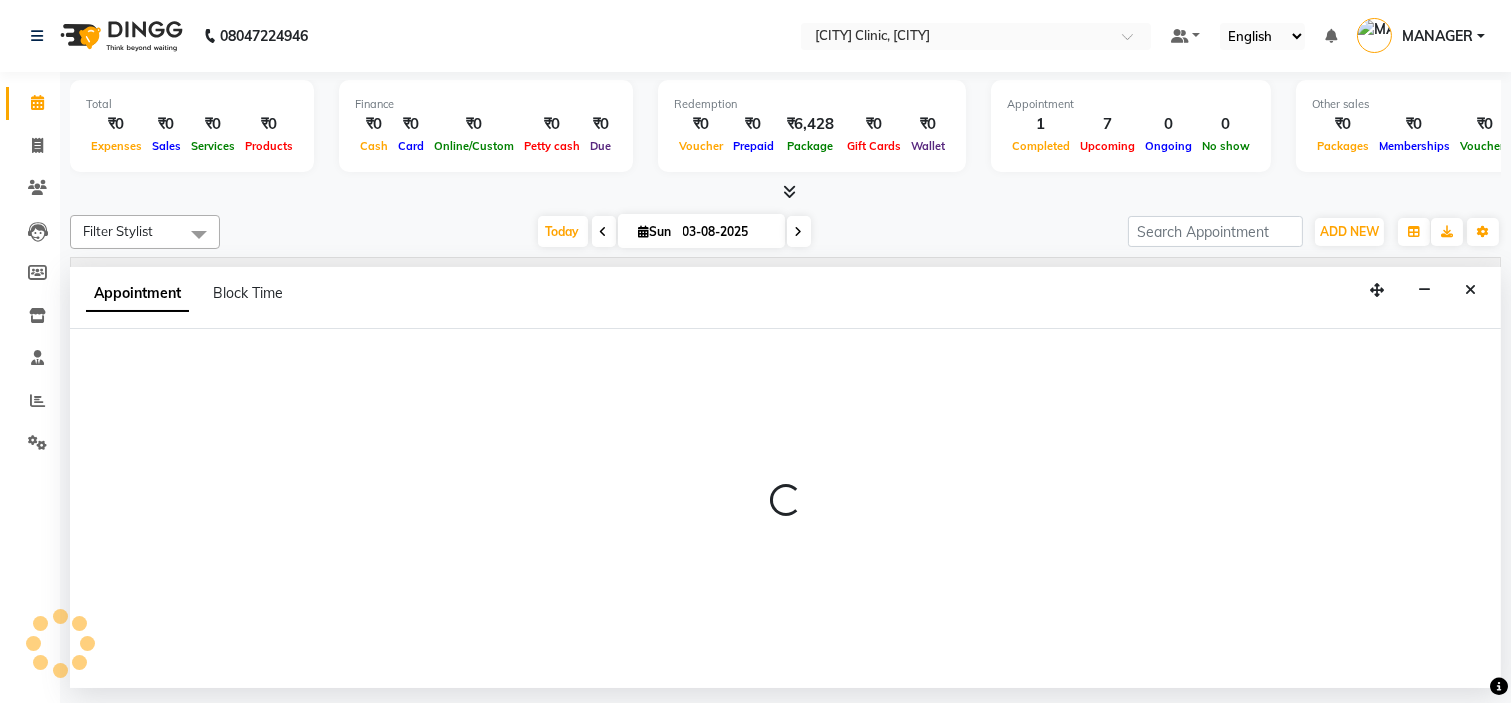 select on "540" 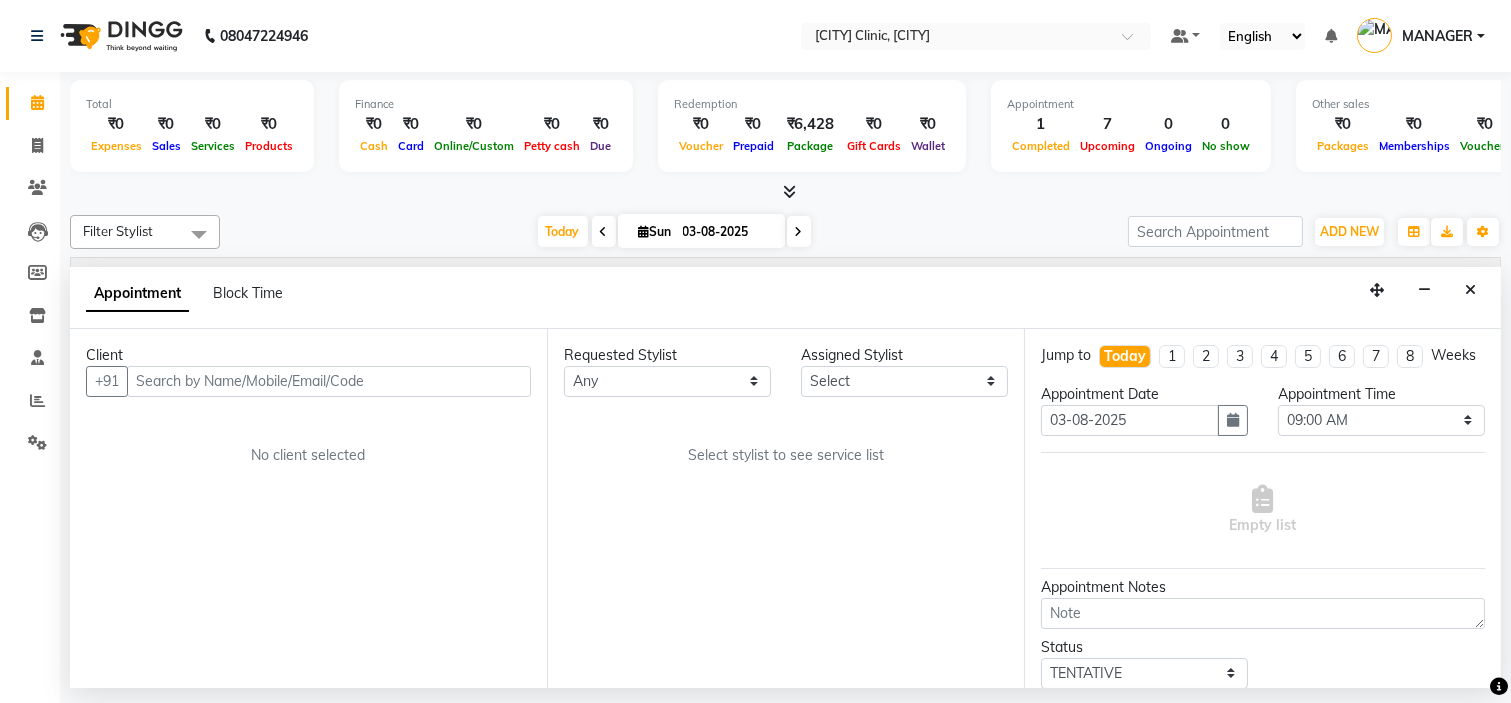 click at bounding box center [329, 381] 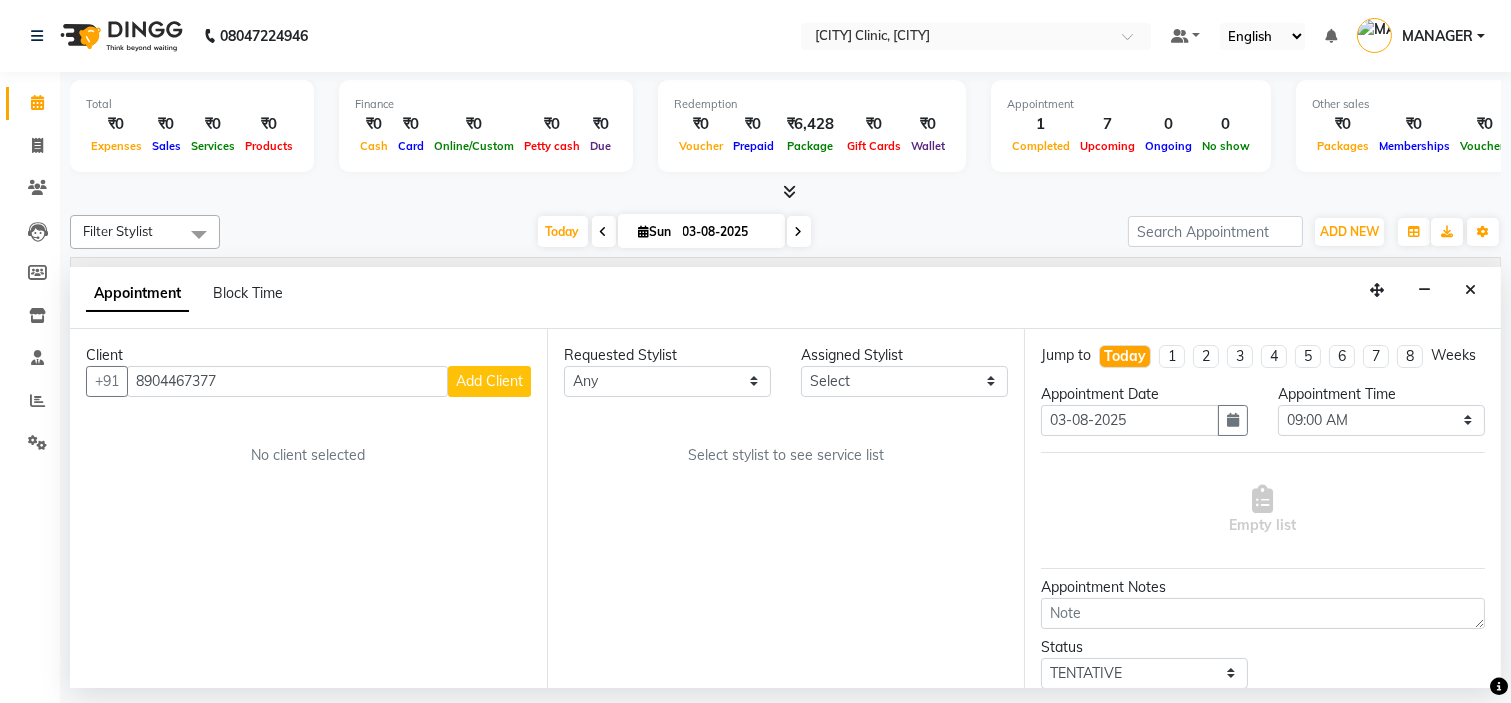 type on "8904467377" 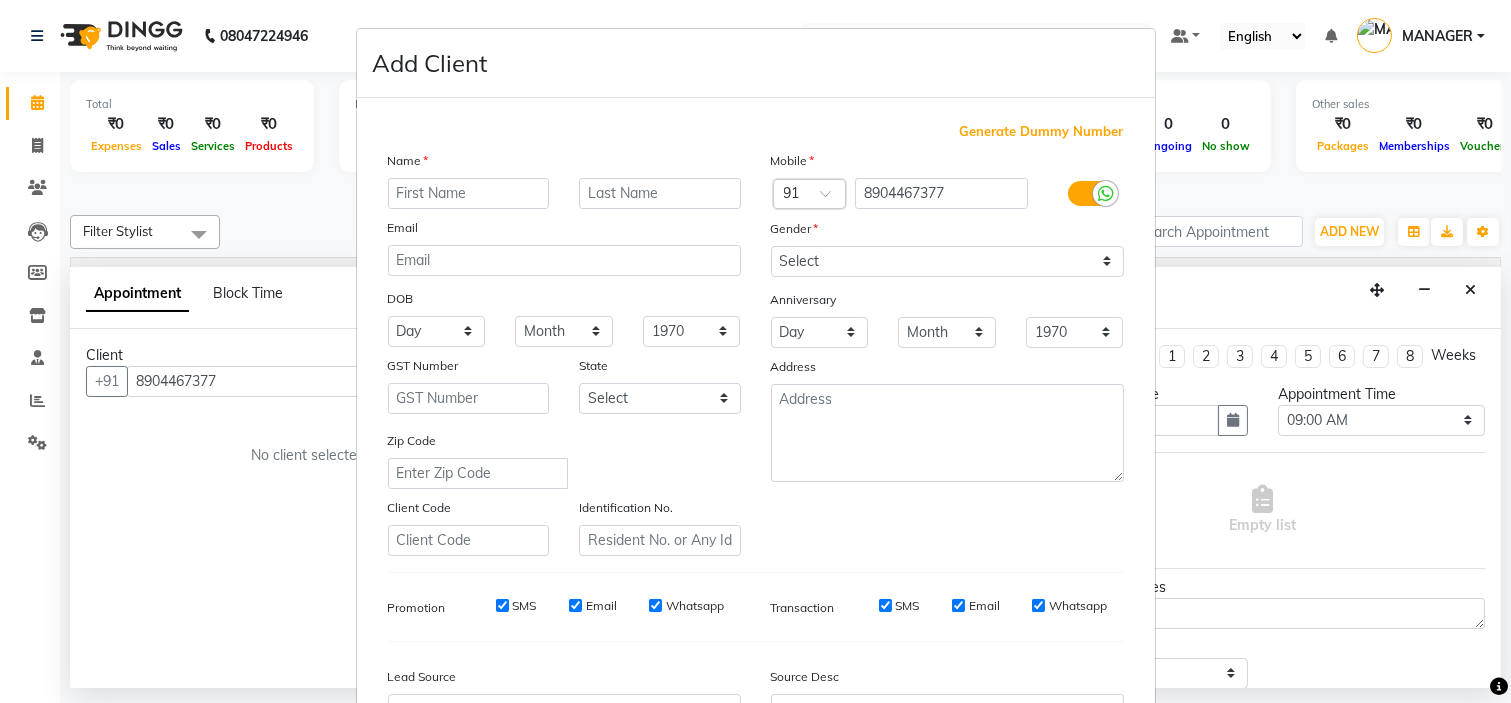click at bounding box center [469, 193] 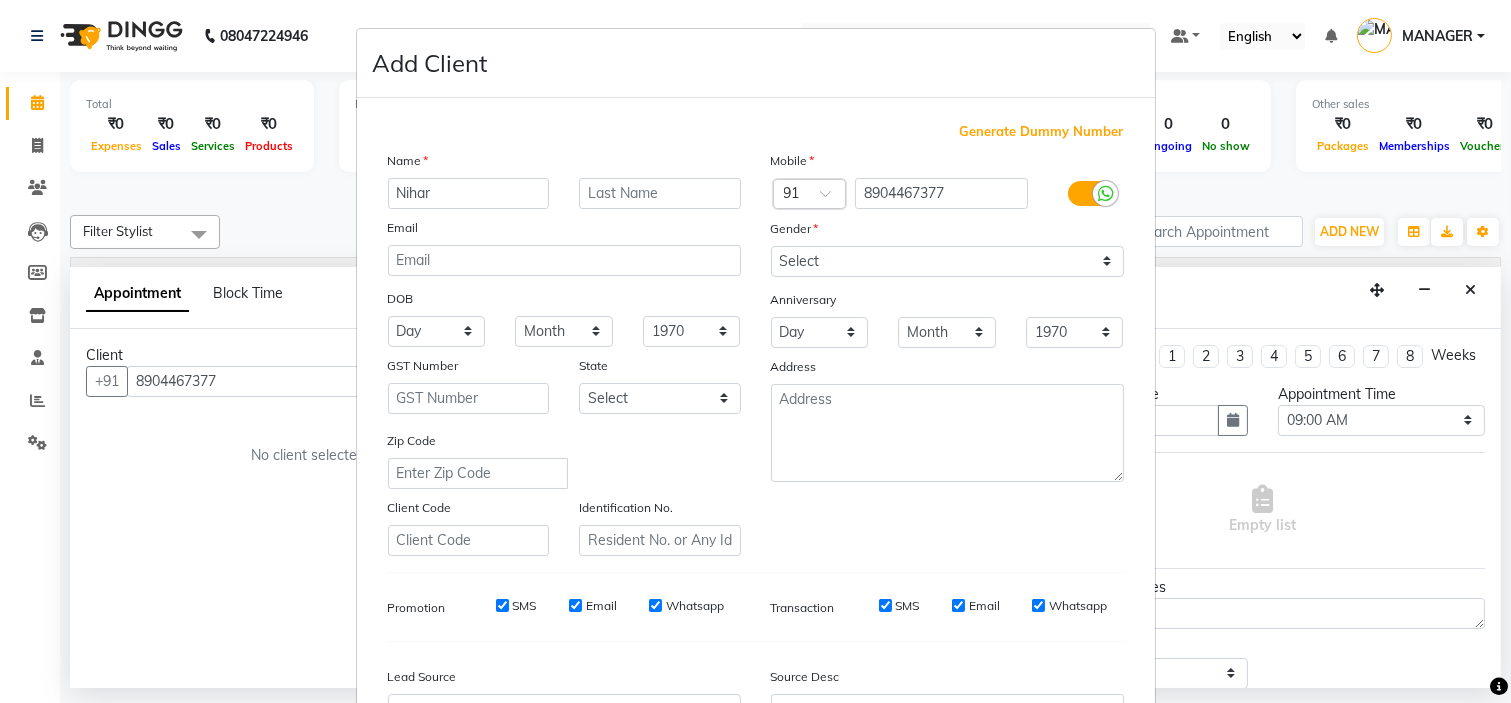 type on "Nihar" 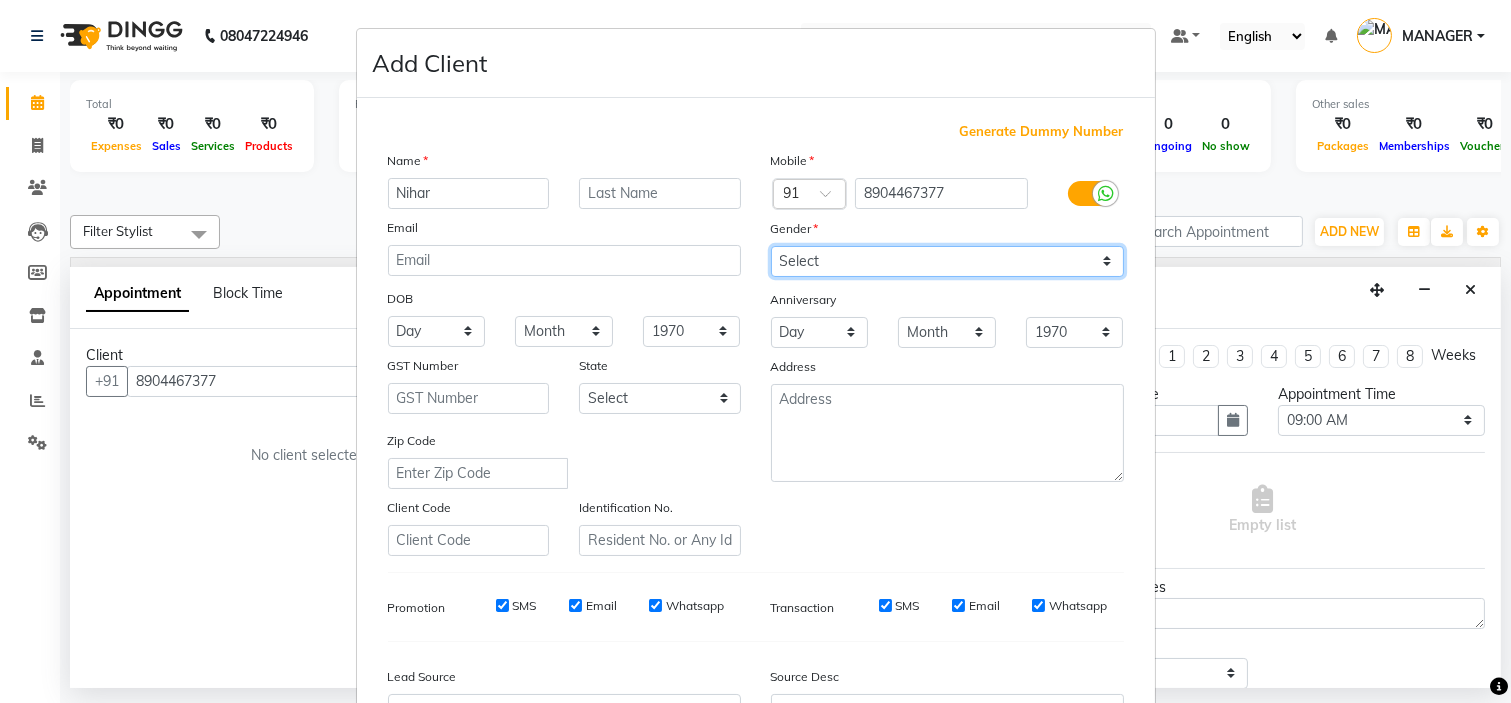 click on "Select Male Female Other Prefer Not To Say" at bounding box center [947, 261] 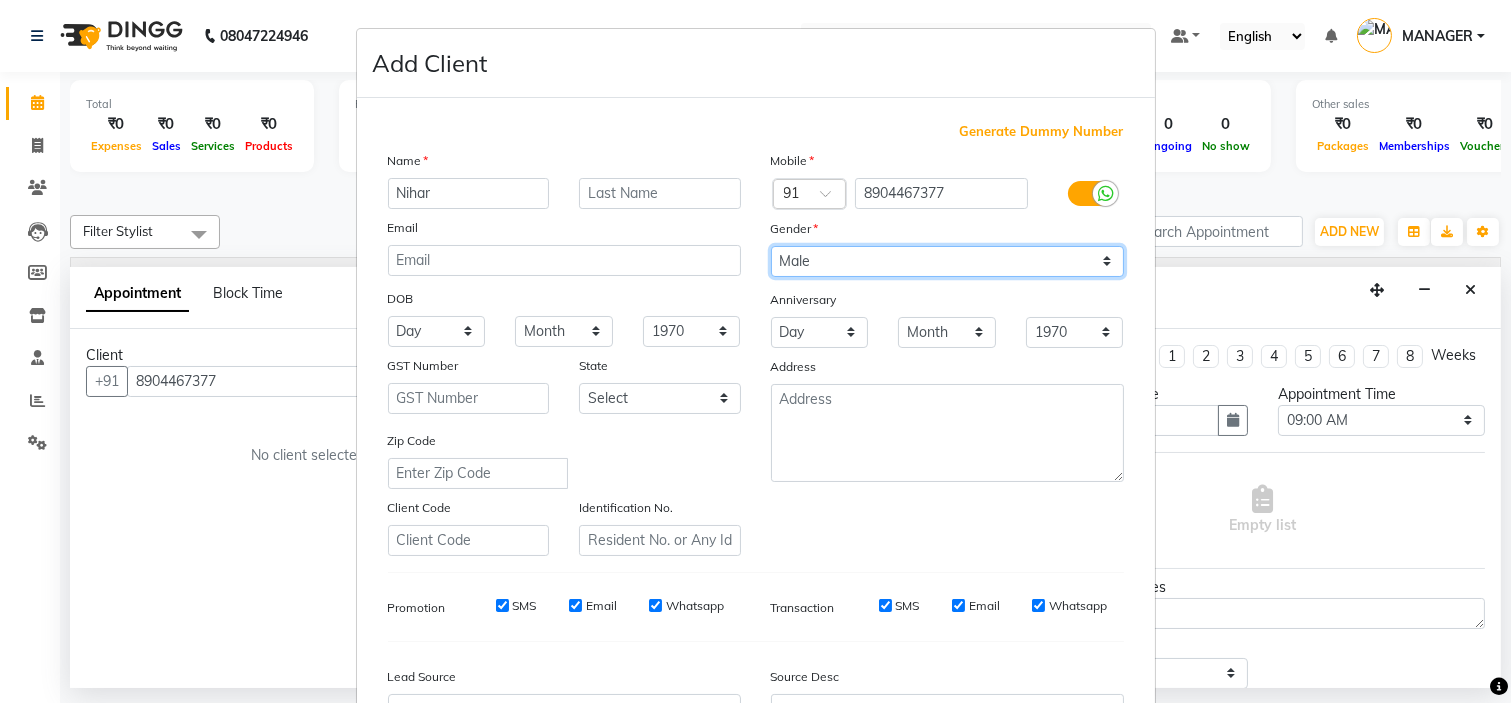 click on "Select Male Female Other Prefer Not To Say" at bounding box center [947, 261] 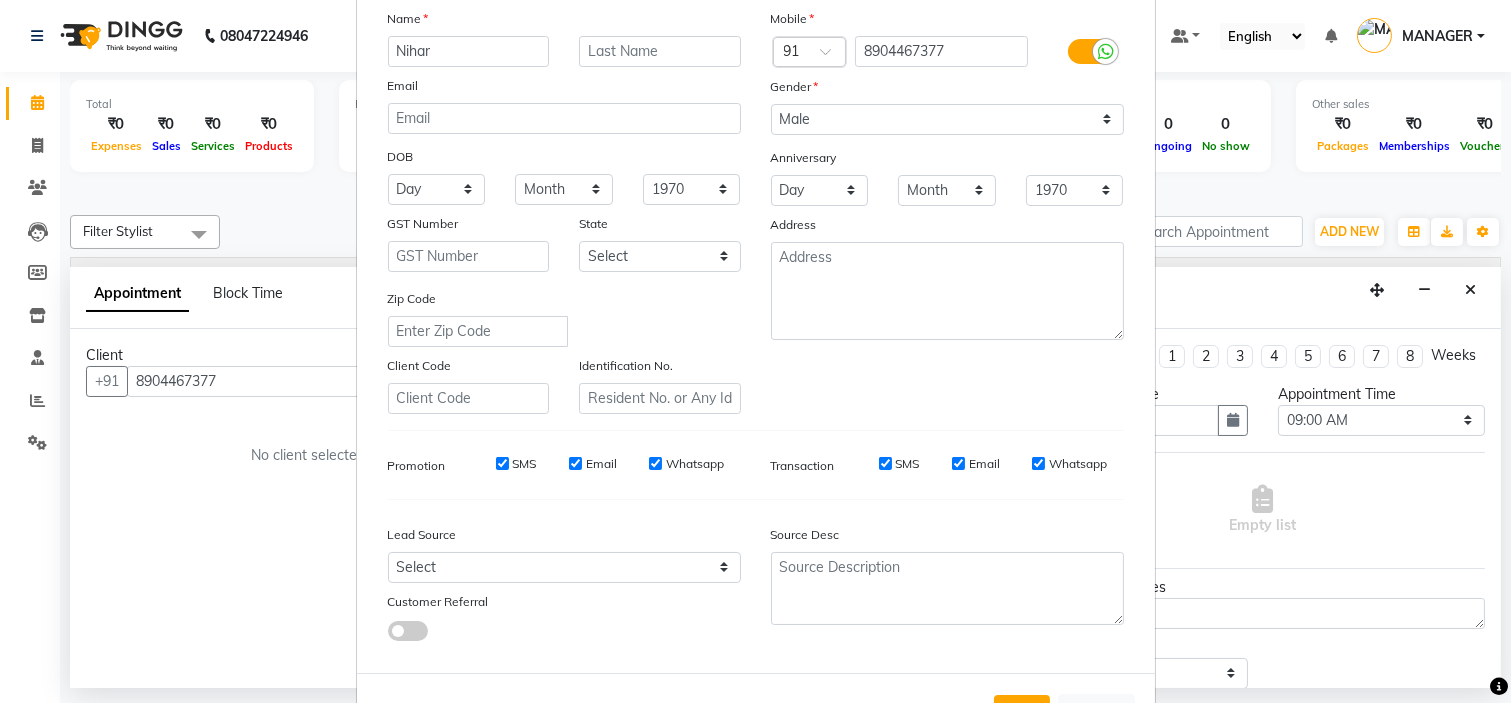 scroll, scrollTop: 221, scrollLeft: 0, axis: vertical 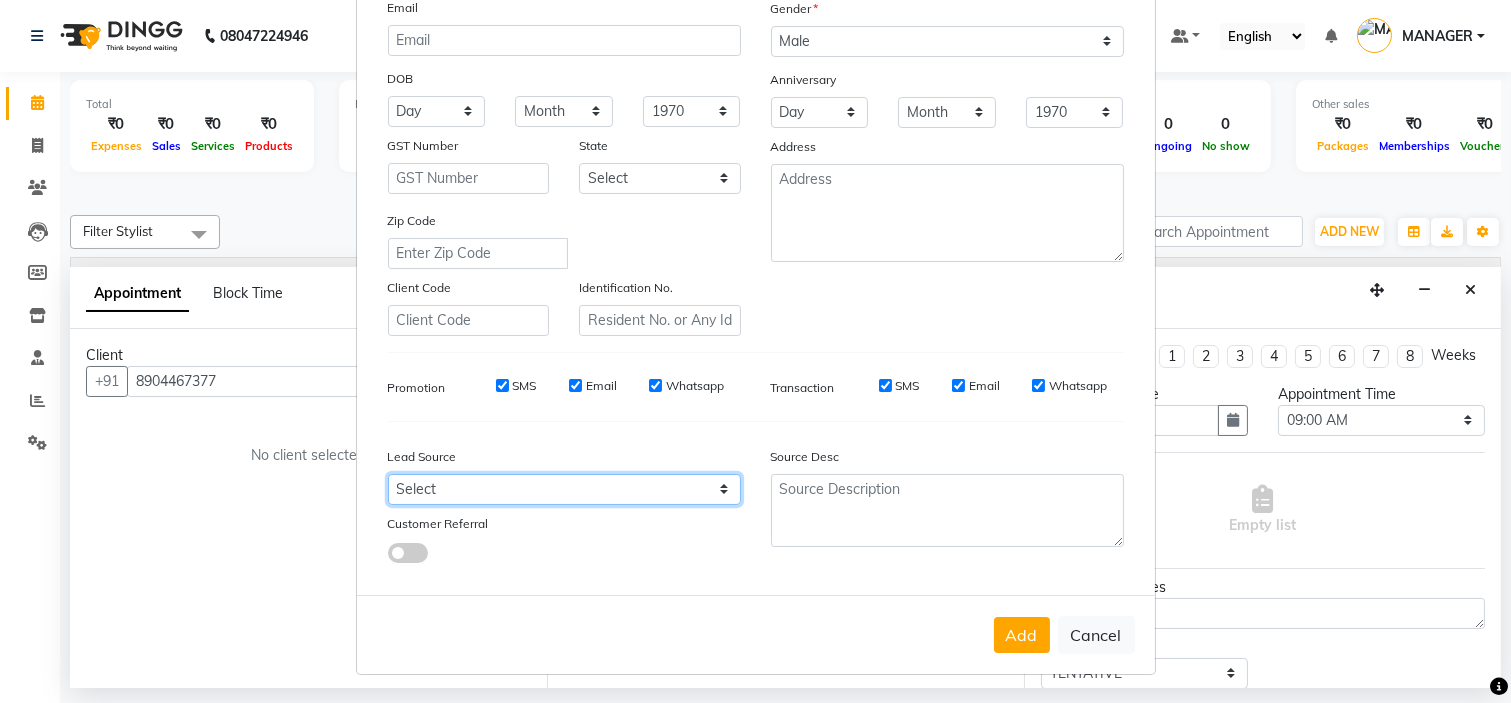 click on "Select Walk-in Referral Internet Friend Word of Mouth Advertisement Facebook JustDial Google Other" at bounding box center [564, 489] 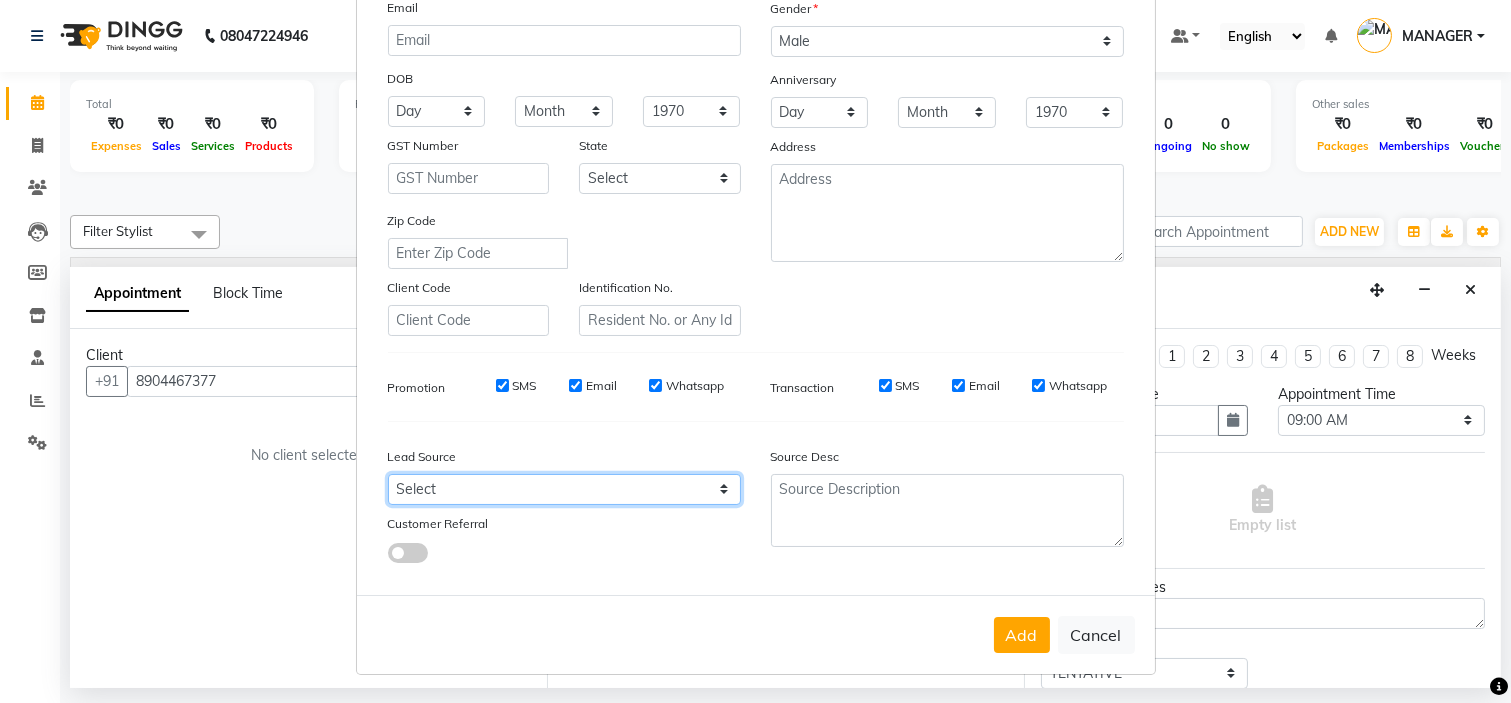 select on "50742" 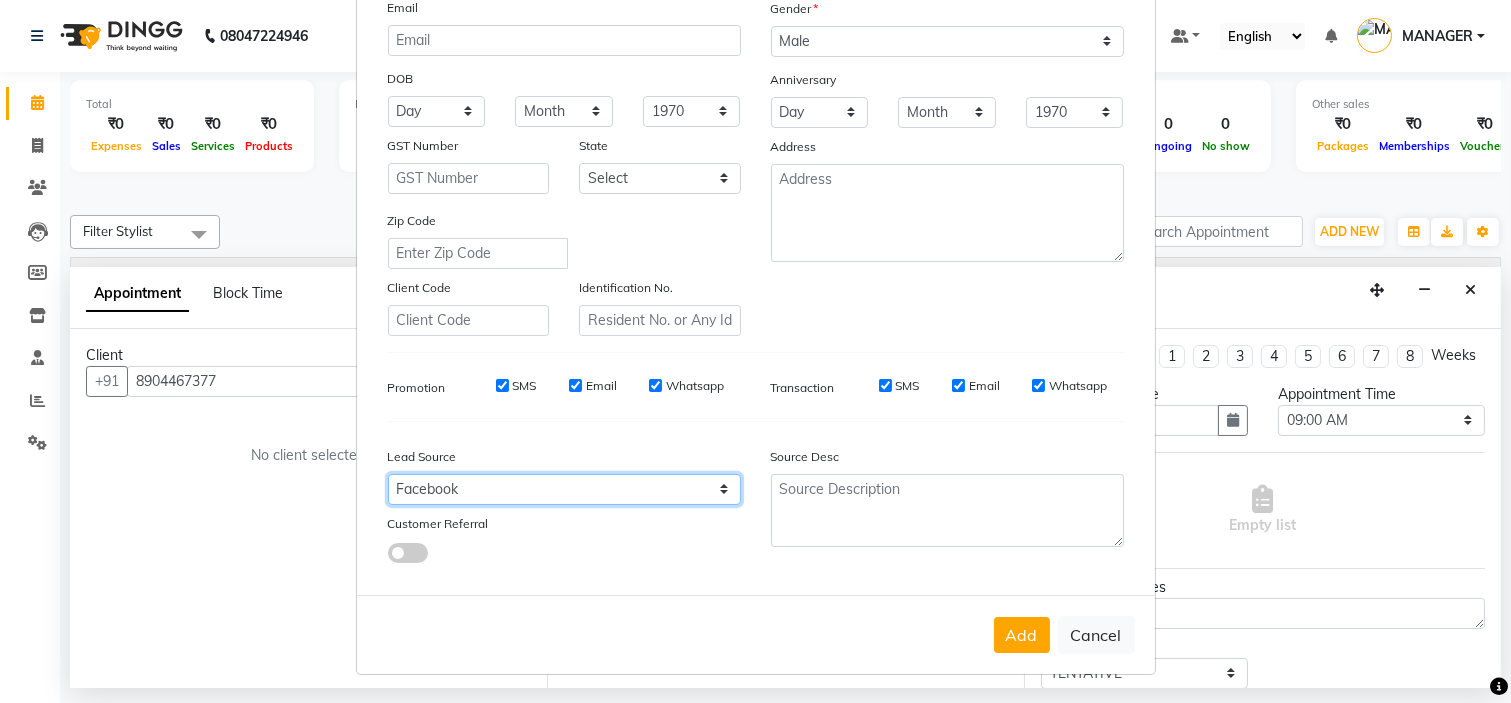 click on "Select Walk-in Referral Internet Friend Word of Mouth Advertisement Facebook JustDial Google Other" at bounding box center [564, 489] 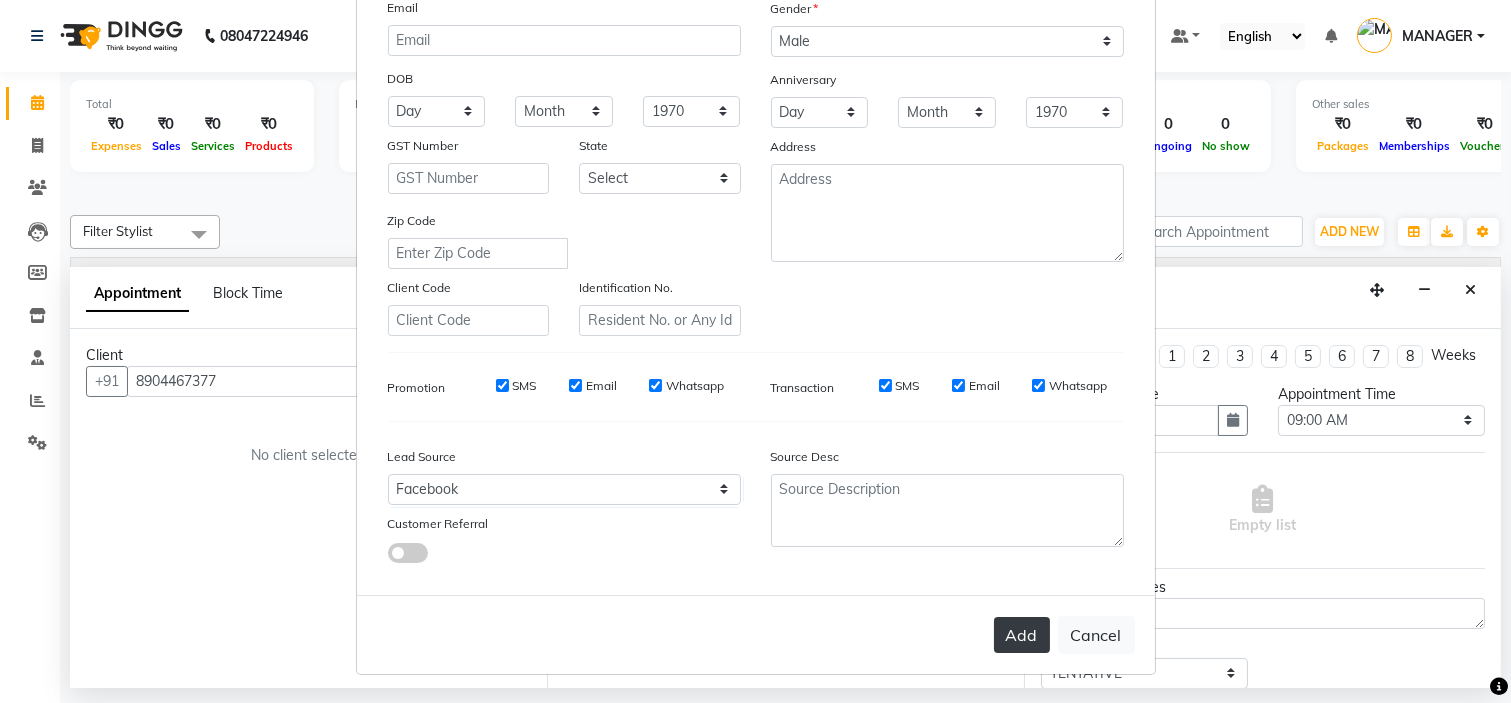 click on "Add" at bounding box center [1022, 635] 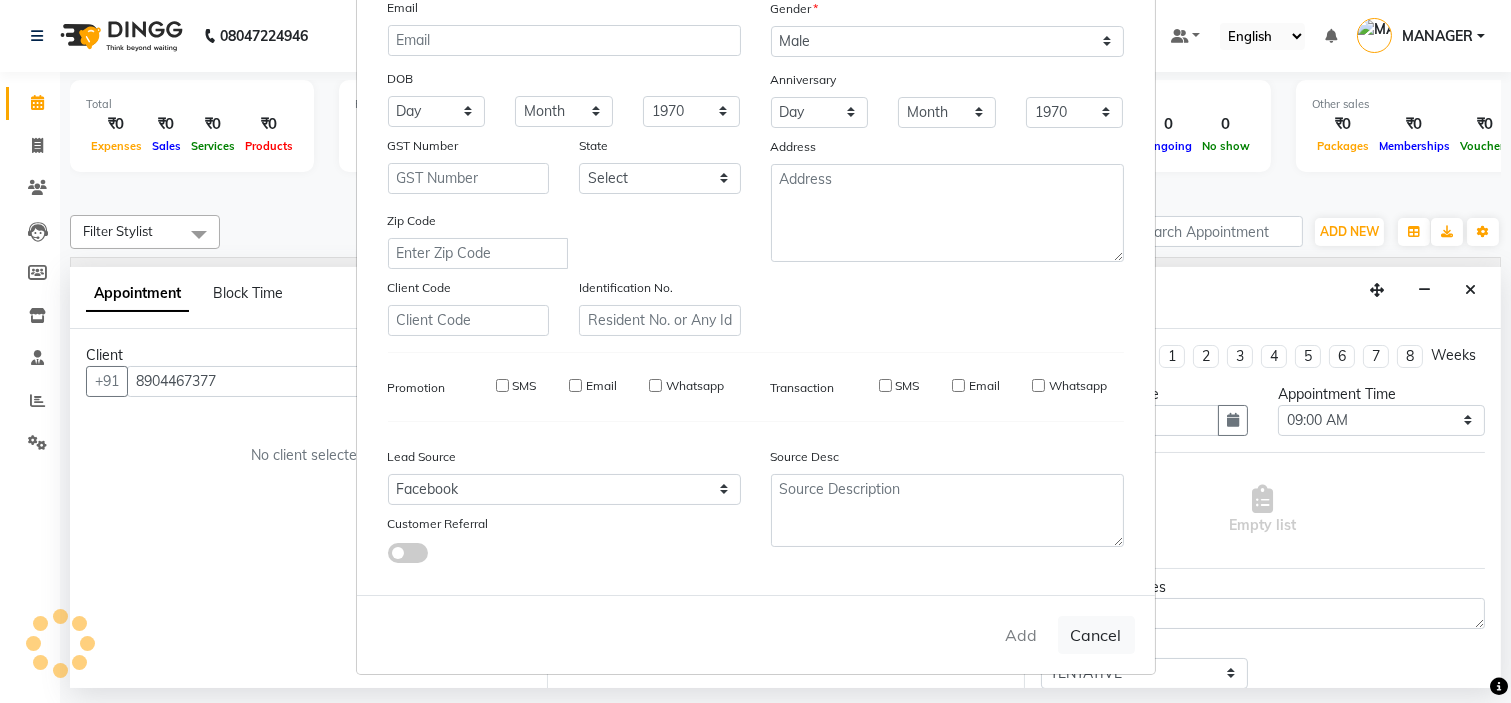 type 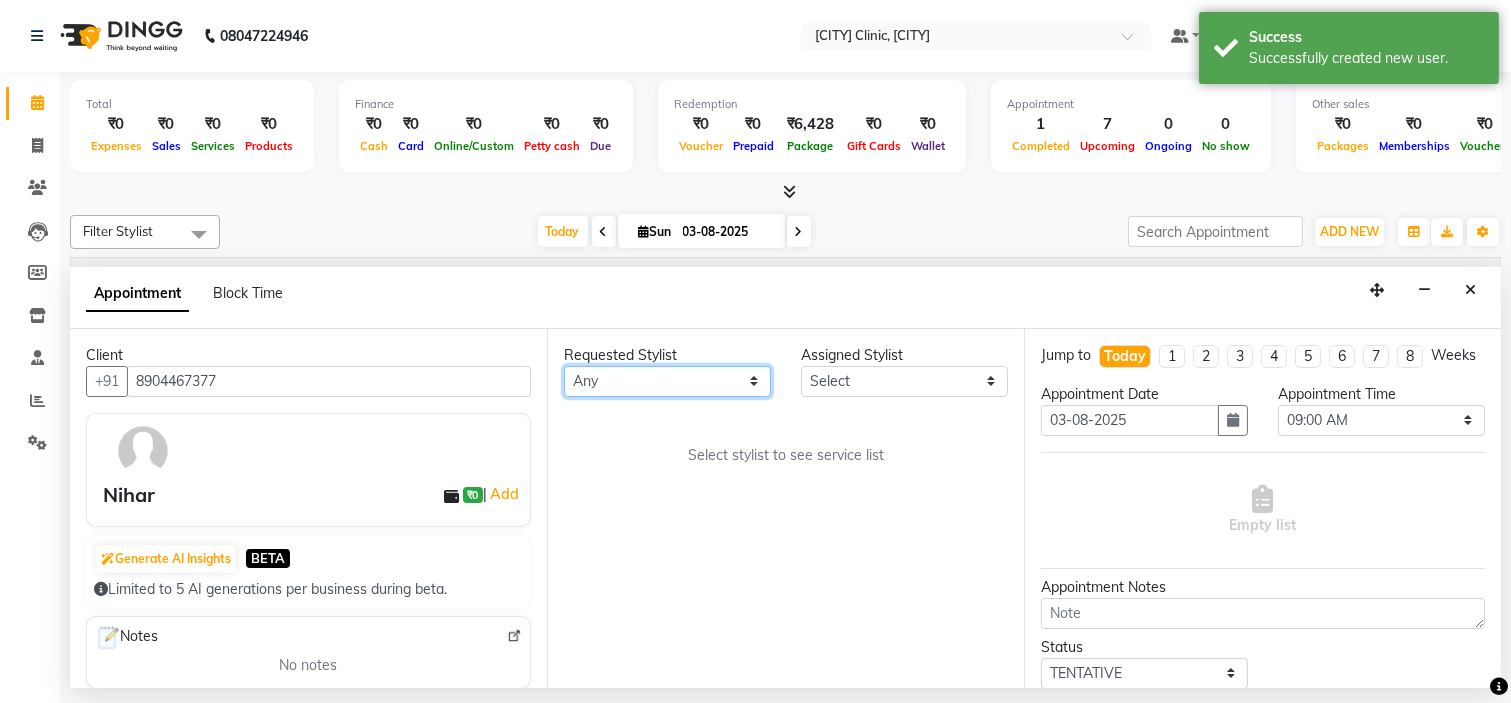click on "Any Ankita Arti Ashwini Dr.[PERSON] Lakshmi MANAGER Ruhi Samrin Shangnimwon Sumaiya" at bounding box center [667, 381] 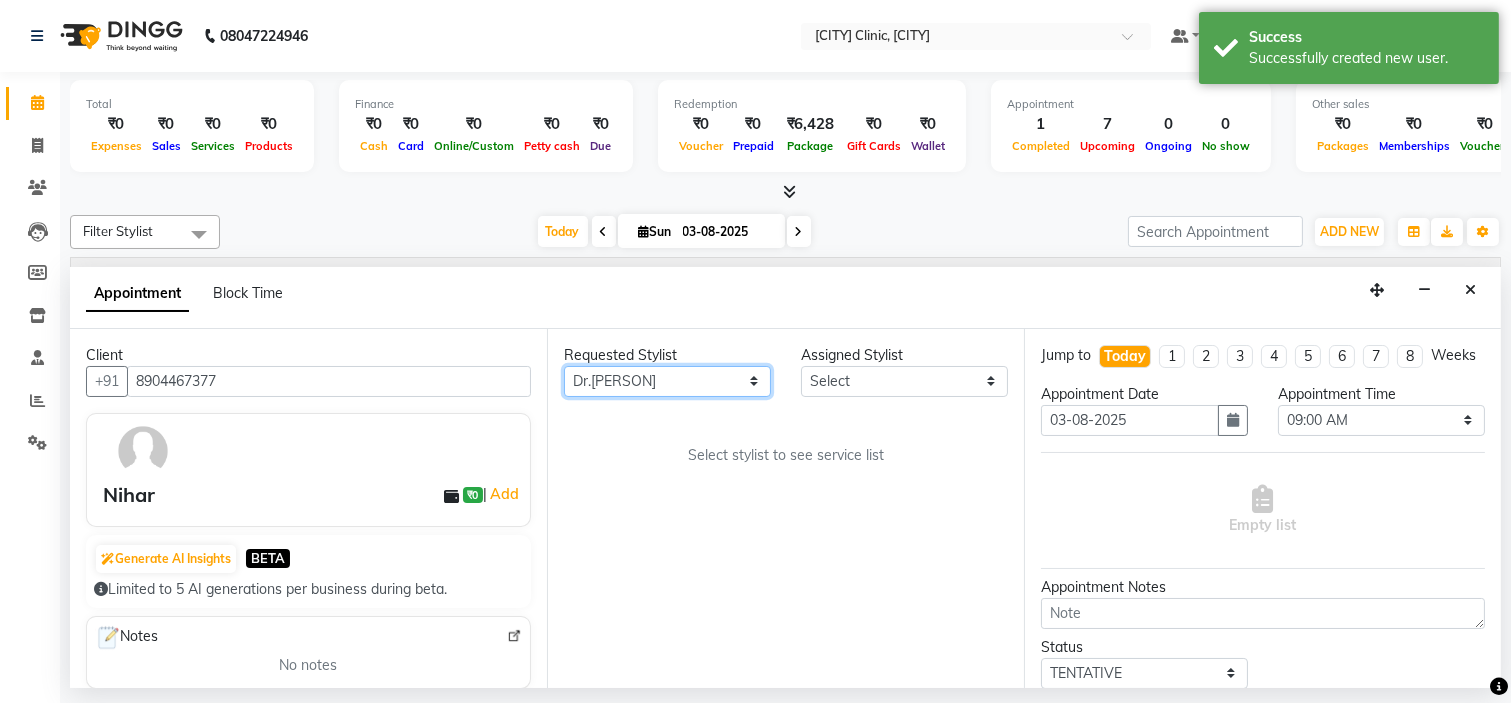 click on "Any Ankita Arti Ashwini Dr.[PERSON] Lakshmi MANAGER Ruhi Samrin Shangnimwon Sumaiya" at bounding box center [667, 381] 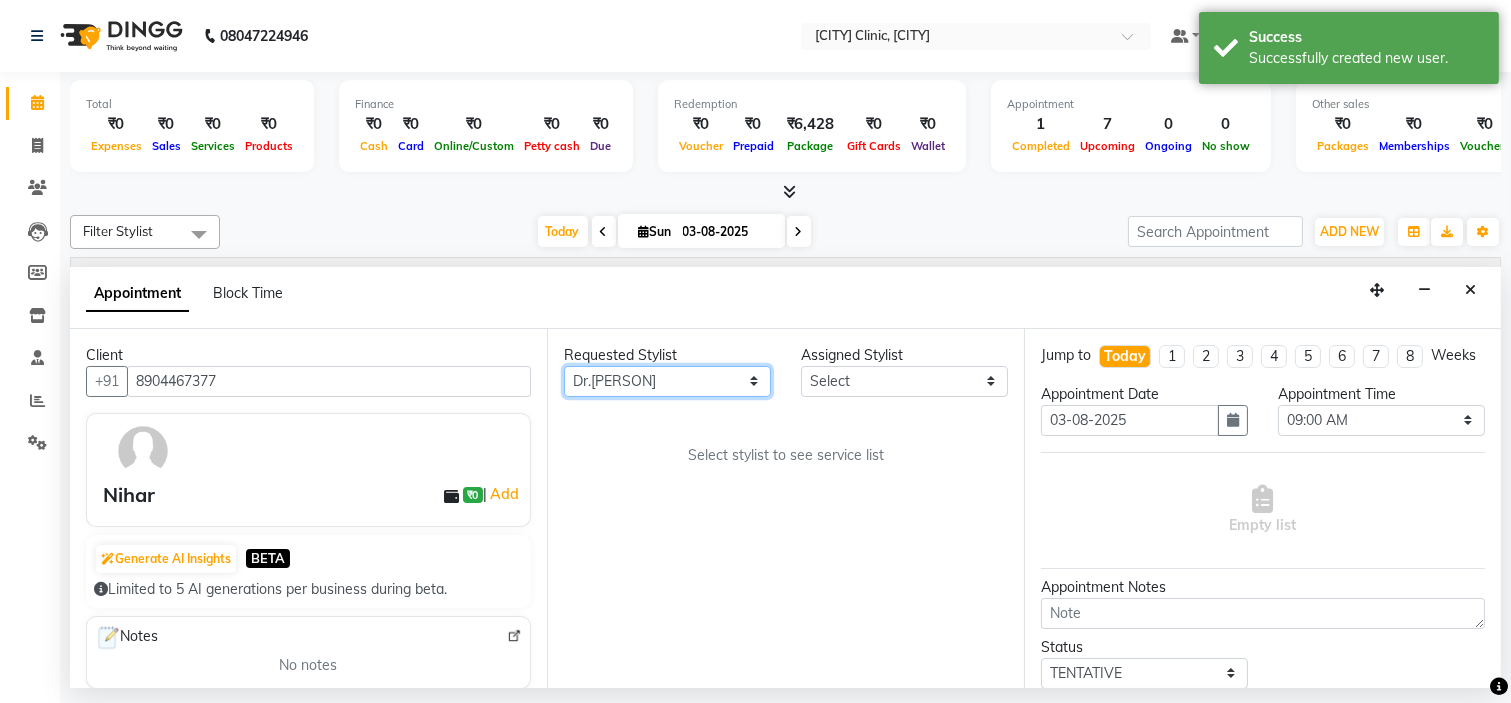 select on "65320" 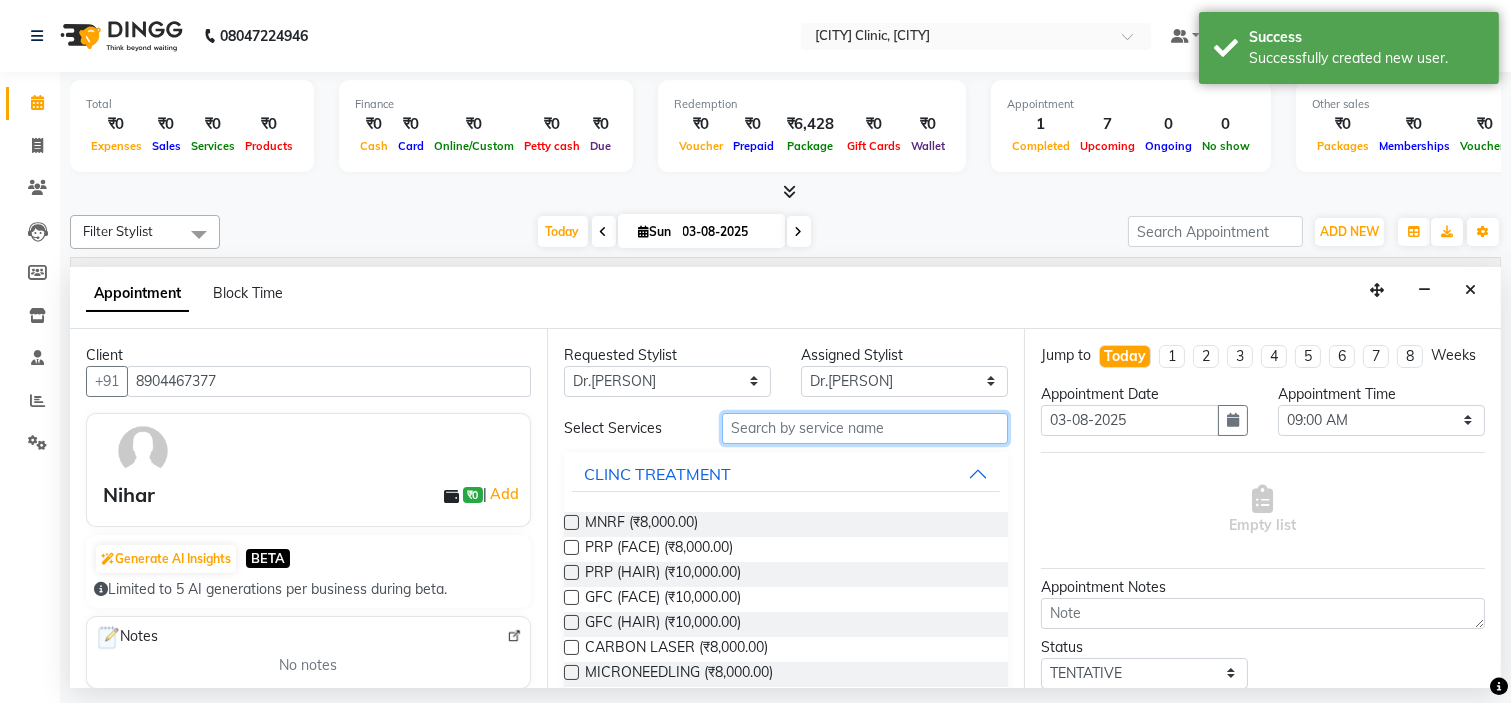 click at bounding box center (865, 428) 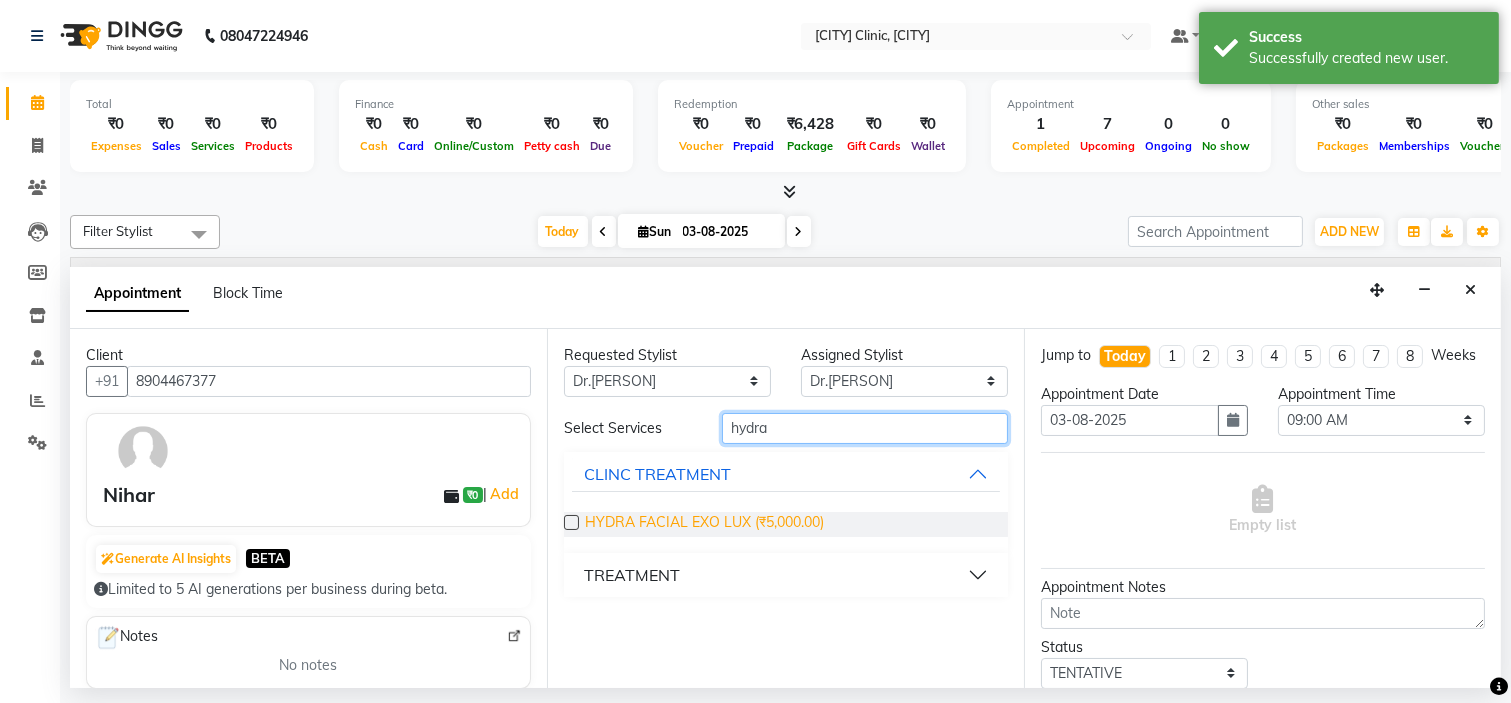 type on "hydra" 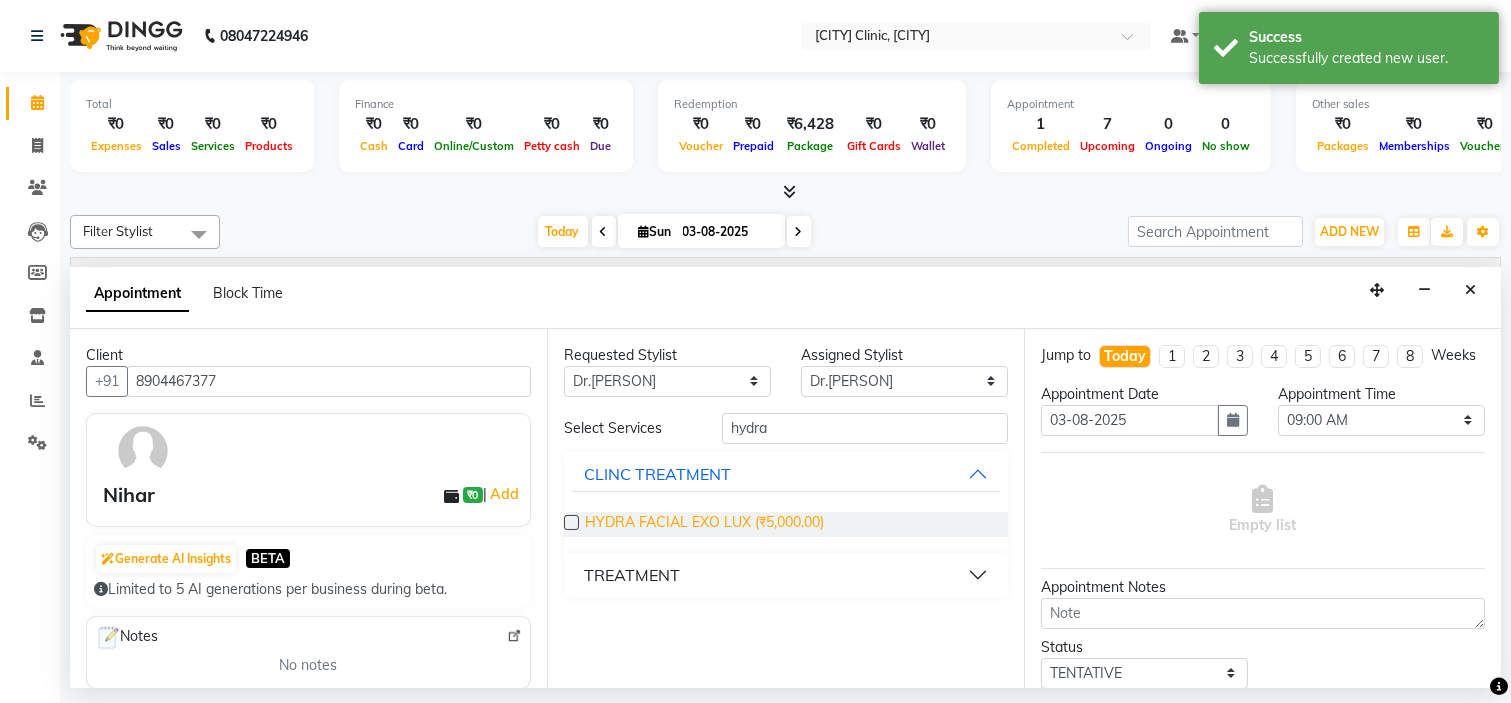 click on "HYDRA FACIAL EXO LUX (₹5,000.00)" at bounding box center (704, 524) 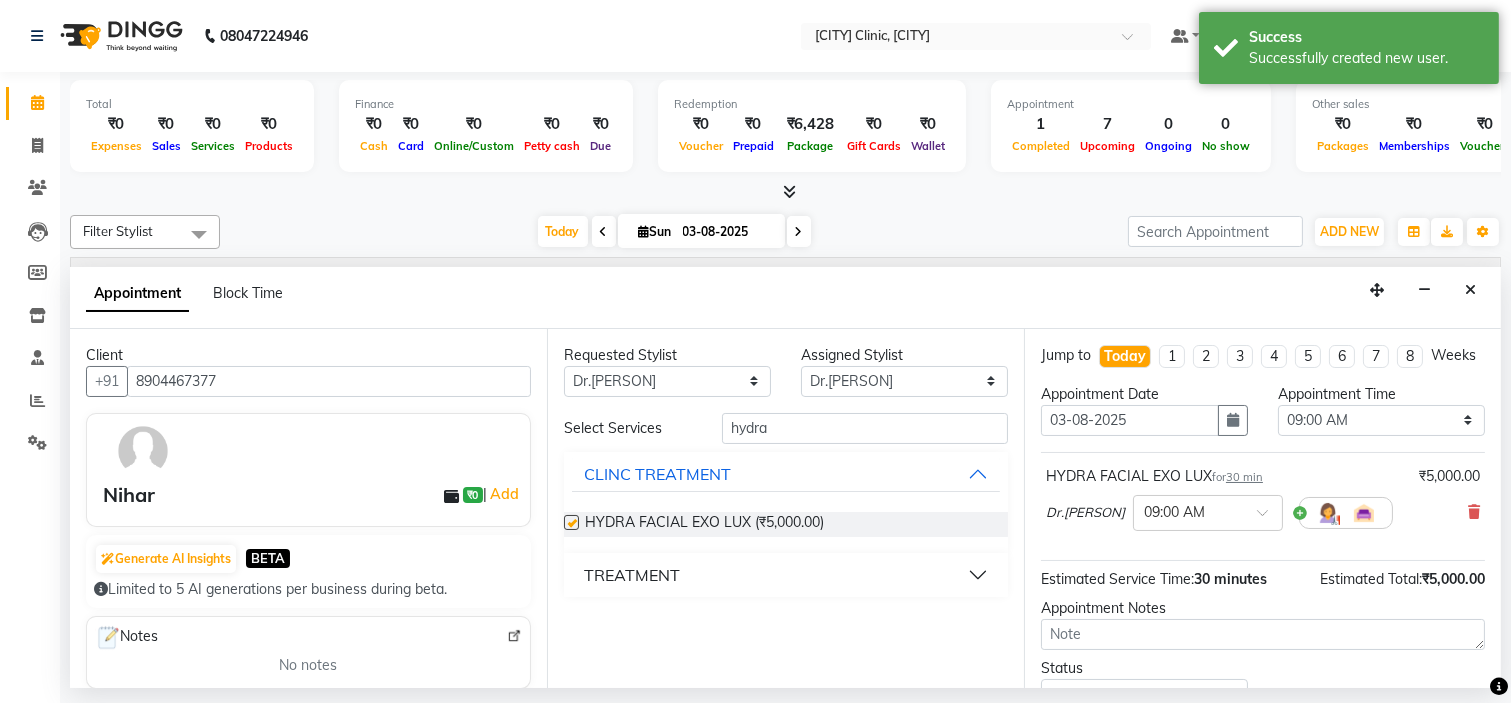 checkbox on "false" 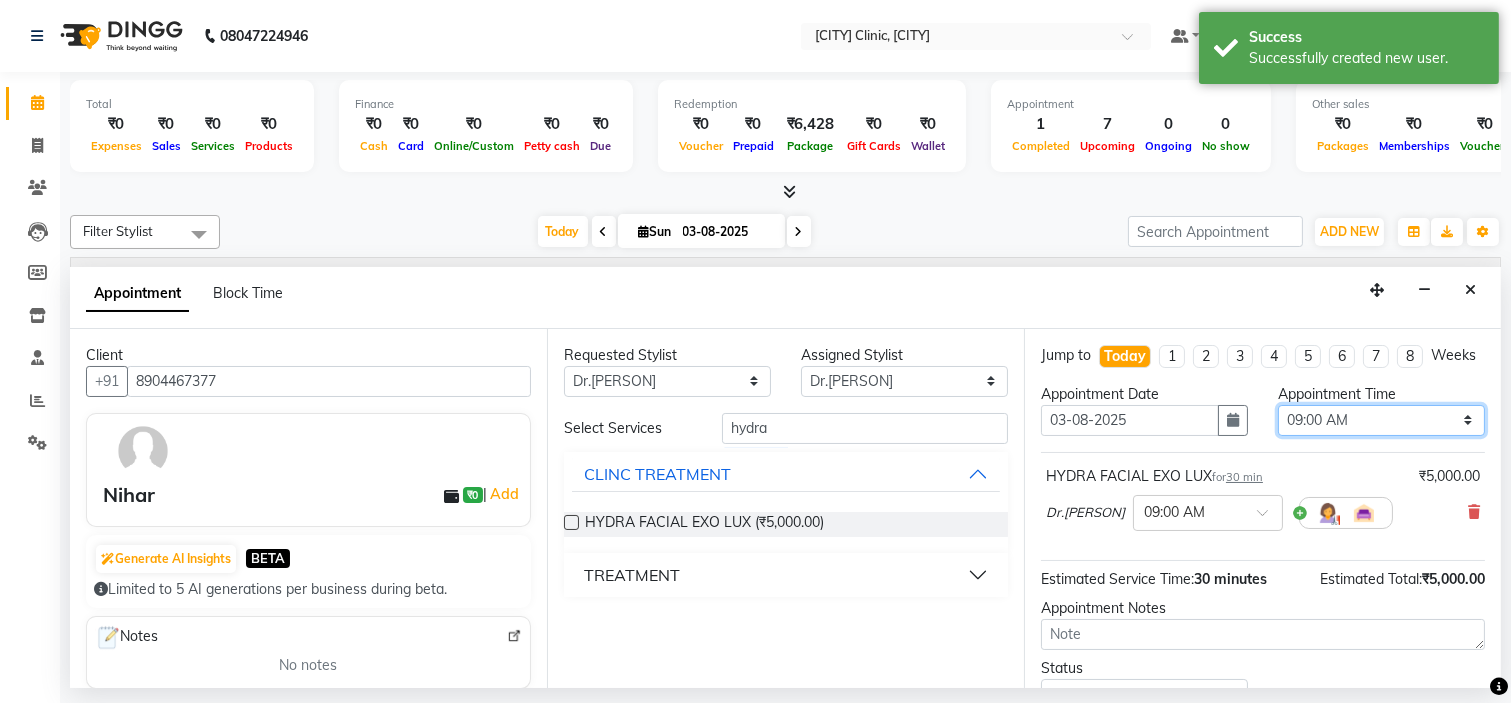 click on "Select 09:00 AM 09:15 AM 09:30 AM 09:45 AM 10:00 AM 10:15 AM 10:30 AM 10:45 AM 11:00 AM 11:15 AM 11:30 AM 11:45 AM 12:00 PM 12:15 PM 12:30 PM 12:45 PM 01:00 PM 01:15 PM 01:30 PM 01:45 PM 02:00 PM 02:15 PM 02:30 PM 02:45 PM 03:00 PM 03:15 PM 03:30 PM 03:45 PM 04:00 PM 04:15 PM 04:30 PM 04:45 PM 05:00 PM 05:15 PM 05:30 PM 05:45 PM 06:00 PM 06:15 PM 06:30 PM 06:45 PM 07:00 PM 07:15 PM 07:30 PM 07:45 PM 08:00 PM" at bounding box center [1381, 420] 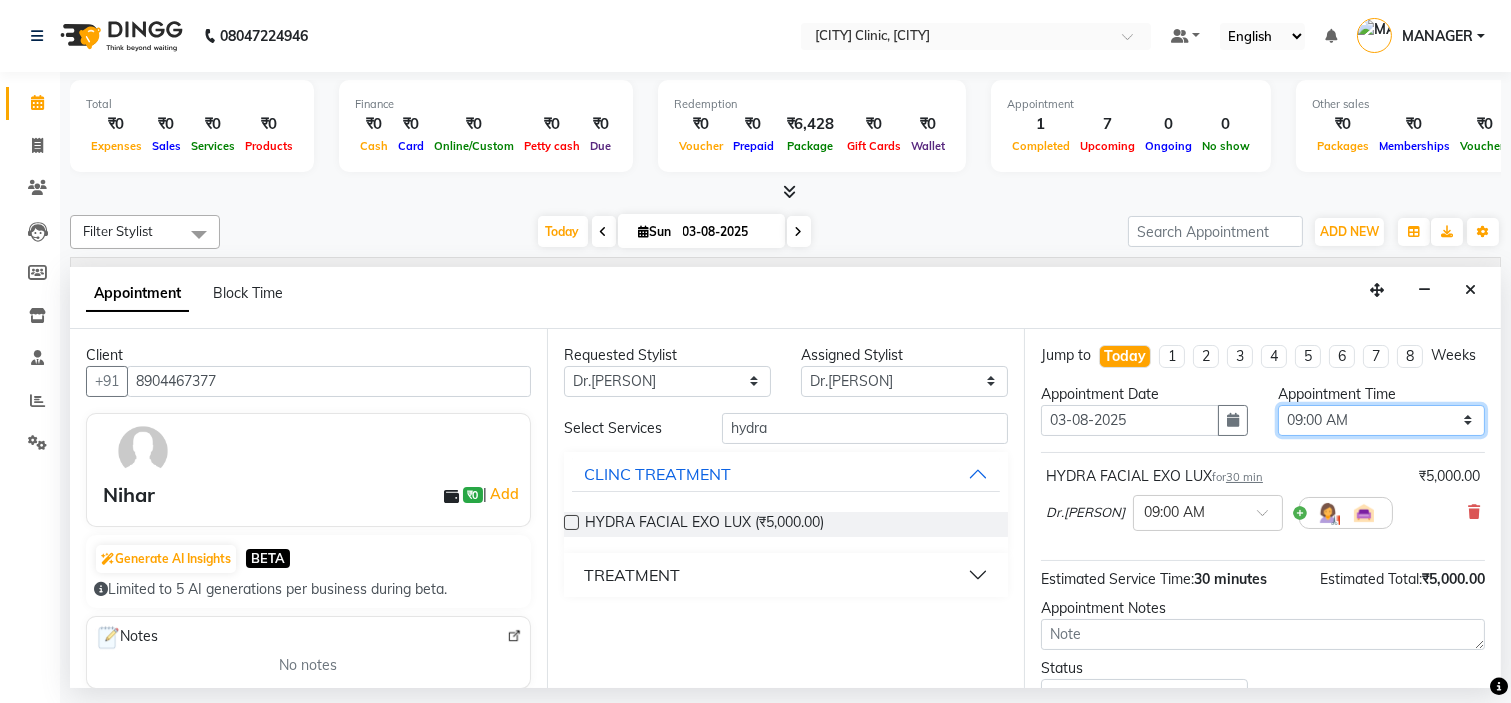 select on "960" 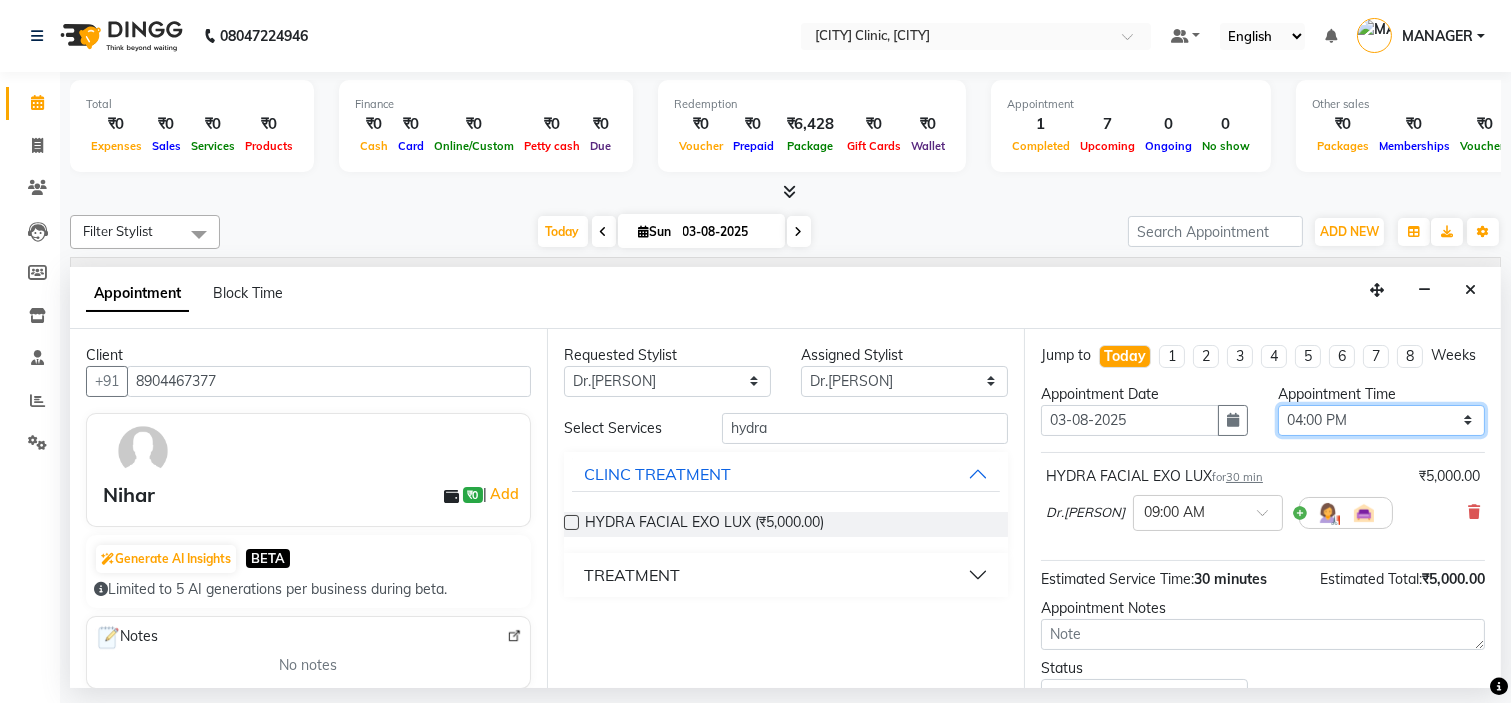 click on "Select 09:00 AM 09:15 AM 09:30 AM 09:45 AM 10:00 AM 10:15 AM 10:30 AM 10:45 AM 11:00 AM 11:15 AM 11:30 AM 11:45 AM 12:00 PM 12:15 PM 12:30 PM 12:45 PM 01:00 PM 01:15 PM 01:30 PM 01:45 PM 02:00 PM 02:15 PM 02:30 PM 02:45 PM 03:00 PM 03:15 PM 03:30 PM 03:45 PM 04:00 PM 04:15 PM 04:30 PM 04:45 PM 05:00 PM 05:15 PM 05:30 PM 05:45 PM 06:00 PM 06:15 PM 06:30 PM 06:45 PM 07:00 PM 07:15 PM 07:30 PM 07:45 PM 08:00 PM" at bounding box center [1381, 420] 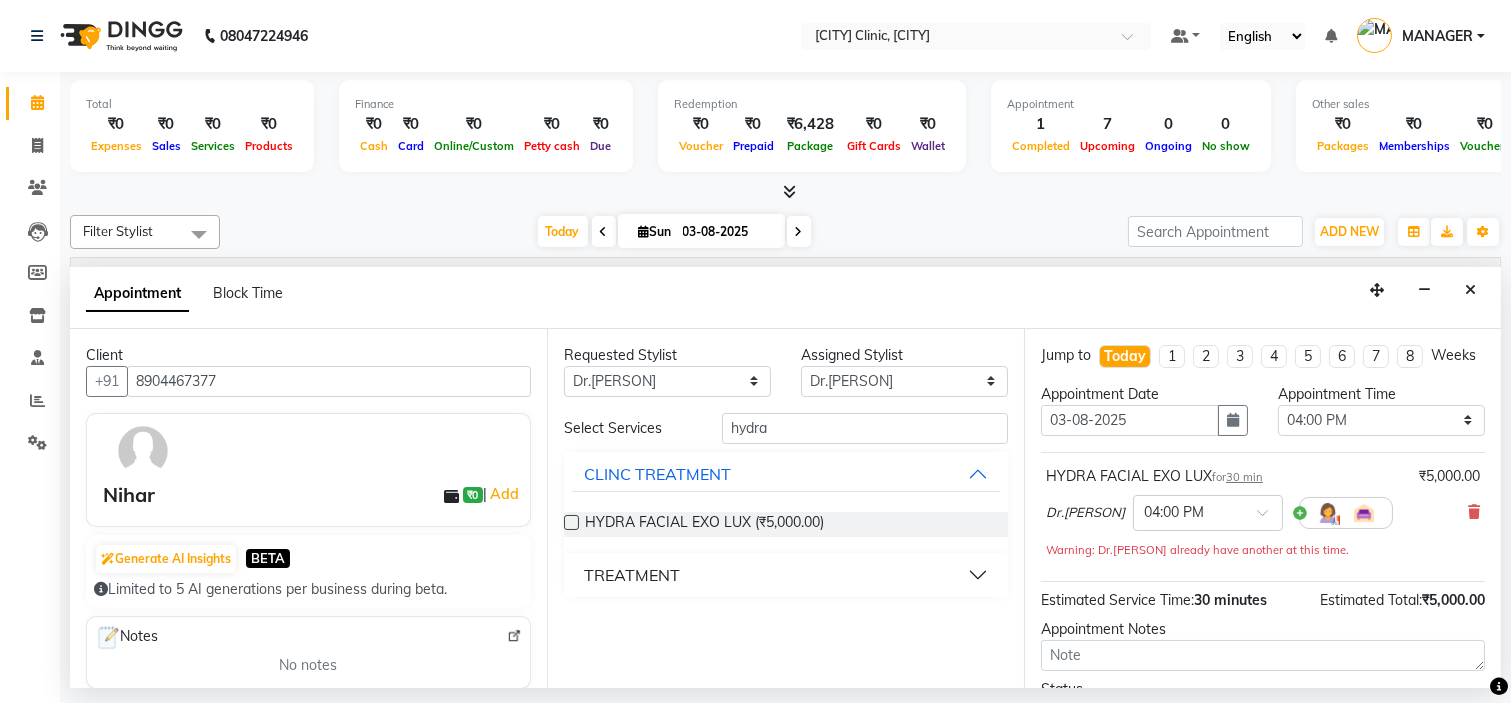 click on "Total  ₹0  Expenses ₹0  Sales ₹0  Services ₹0  Products Finance  ₹0  Cash ₹0  Card ₹0  Online/Custom ₹0 Petty cash ₹0 Due  Redemption  ₹0 Voucher ₹0 Prepaid ₹6,428 Package ₹0  Gift Cards ₹0  Wallet  Appointment  1 Completed 7 Upcoming 0 Ongoing 0 No show  Other sales  ₹0  Packages ₹0  Memberships ₹0  Vouchers ₹0  Prepaids ₹0  Gift Cards Filter Stylist Select All Ankita Arti Ashwini Dr.[PERSON] Lakshmi MANAGER Ruhi Samrin Shangnimwon Sumaiya Today  Sun 03-08-2025 Toggle Dropdown Add Appointment Add Invoice Add Expense Add Attendance Add Client Add Transaction Toggle Dropdown Add Appointment Add Invoice Add Expense Add Attendance Add Client ADD NEW Toggle Dropdown Add Appointment Add Invoice Add Expense Add Attendance Add Client Add Transaction Filter Stylist Select All Ankita Arti Ashwini Dr.[PERSON] Lakshmi MANAGER Ruhi Samrin Shangnimwon Sumaiya Group By  Staff View   Room View  View as Vertical  Vertical - Week View  Horizontal  Horizontal - Week View  List  Toggle Dropdown" 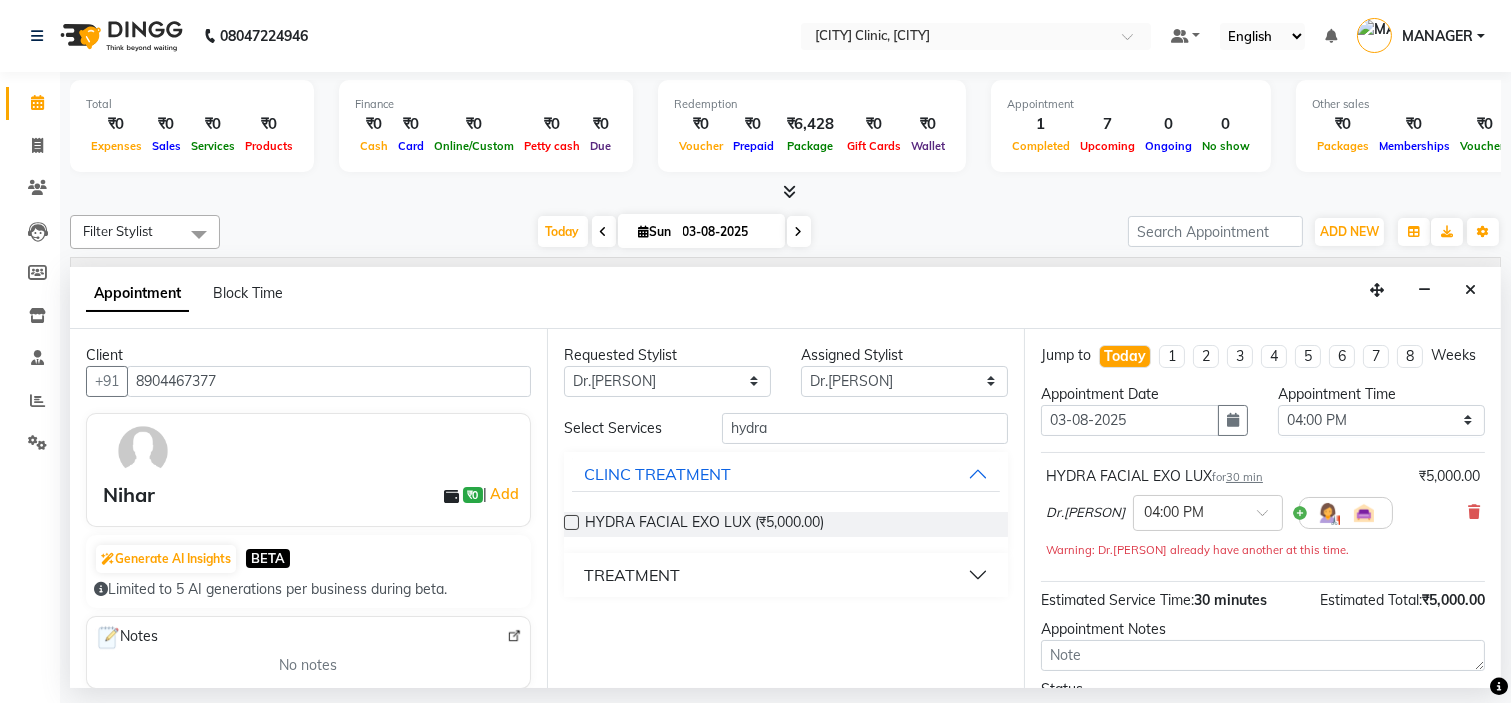 scroll, scrollTop: 187, scrollLeft: 0, axis: vertical 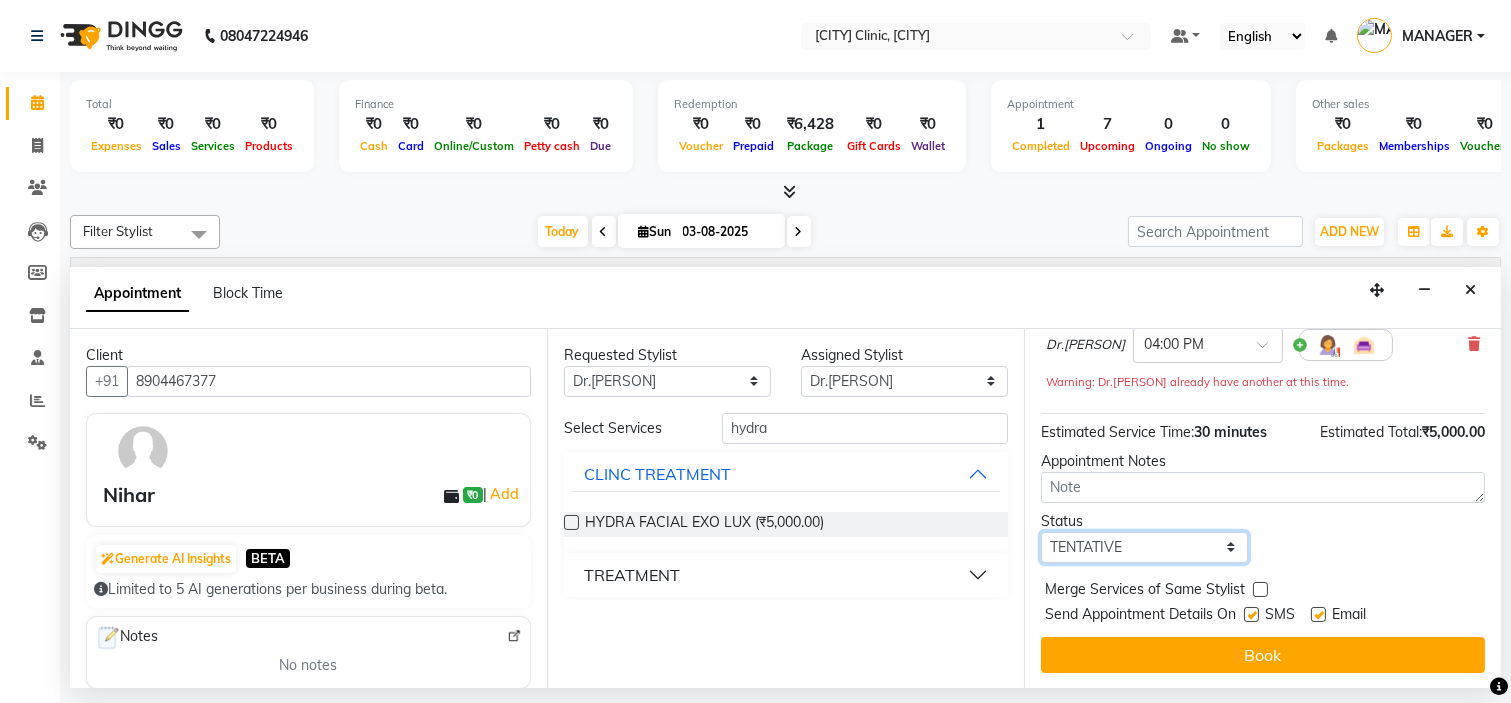 click on "Select TENTATIVE CONFIRM CHECK-IN UPCOMING" at bounding box center (1144, 547) 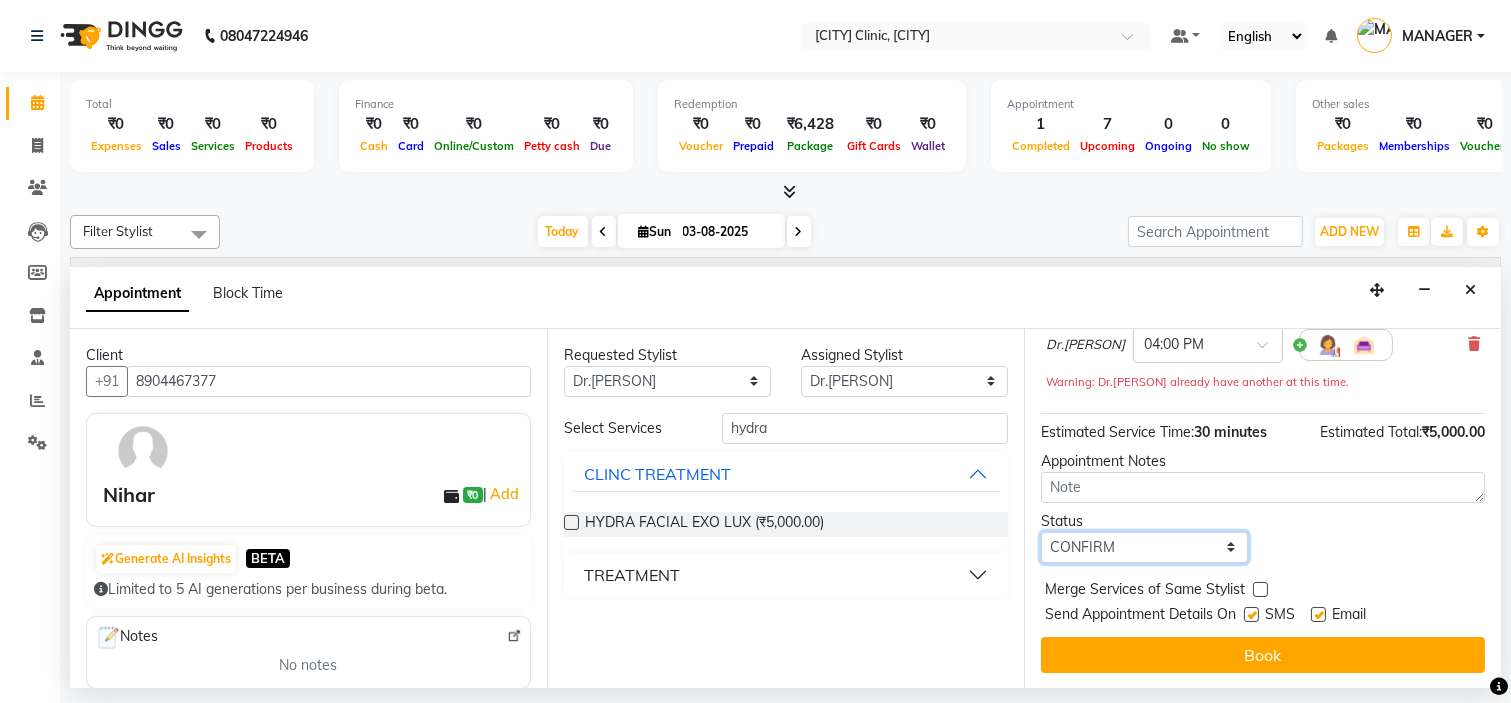 click on "Select TENTATIVE CONFIRM CHECK-IN UPCOMING" at bounding box center [1144, 547] 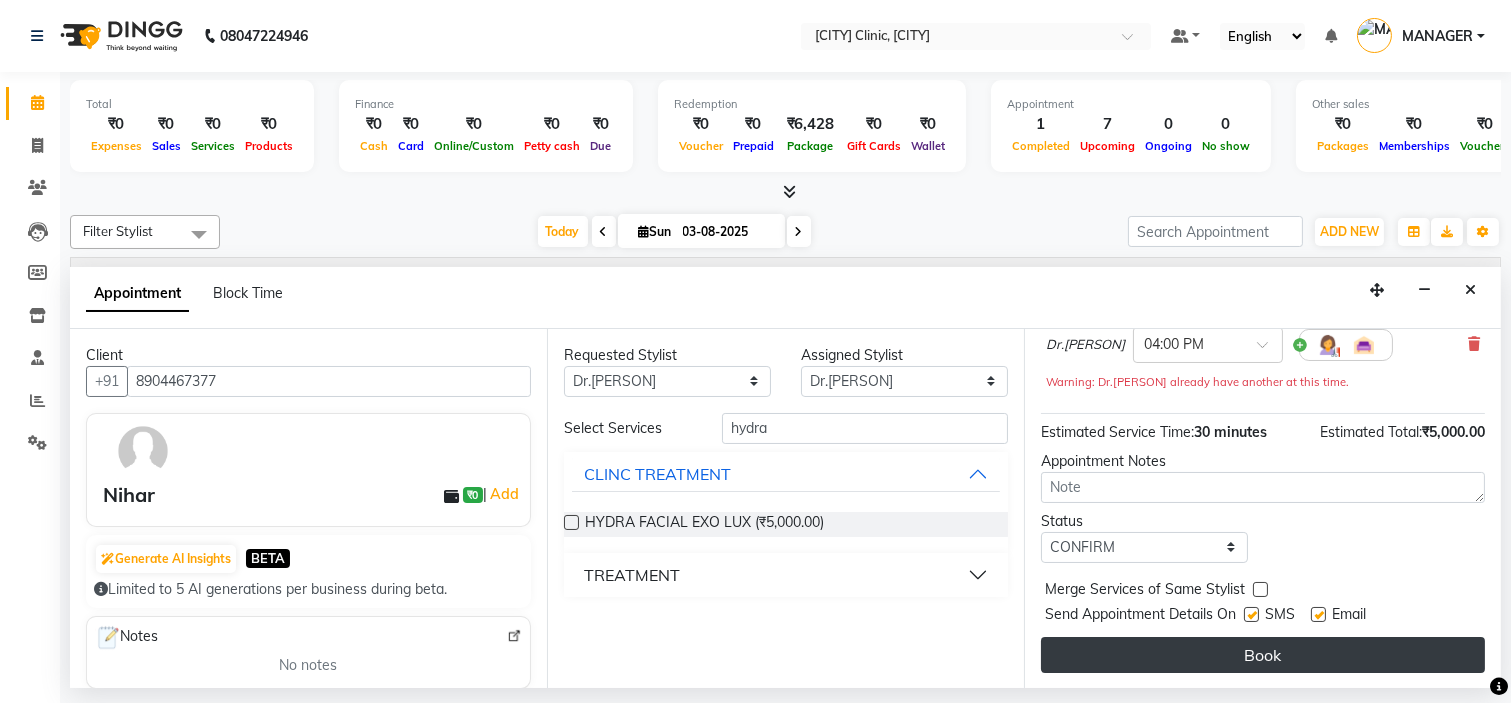 click on "Book" at bounding box center (1263, 655) 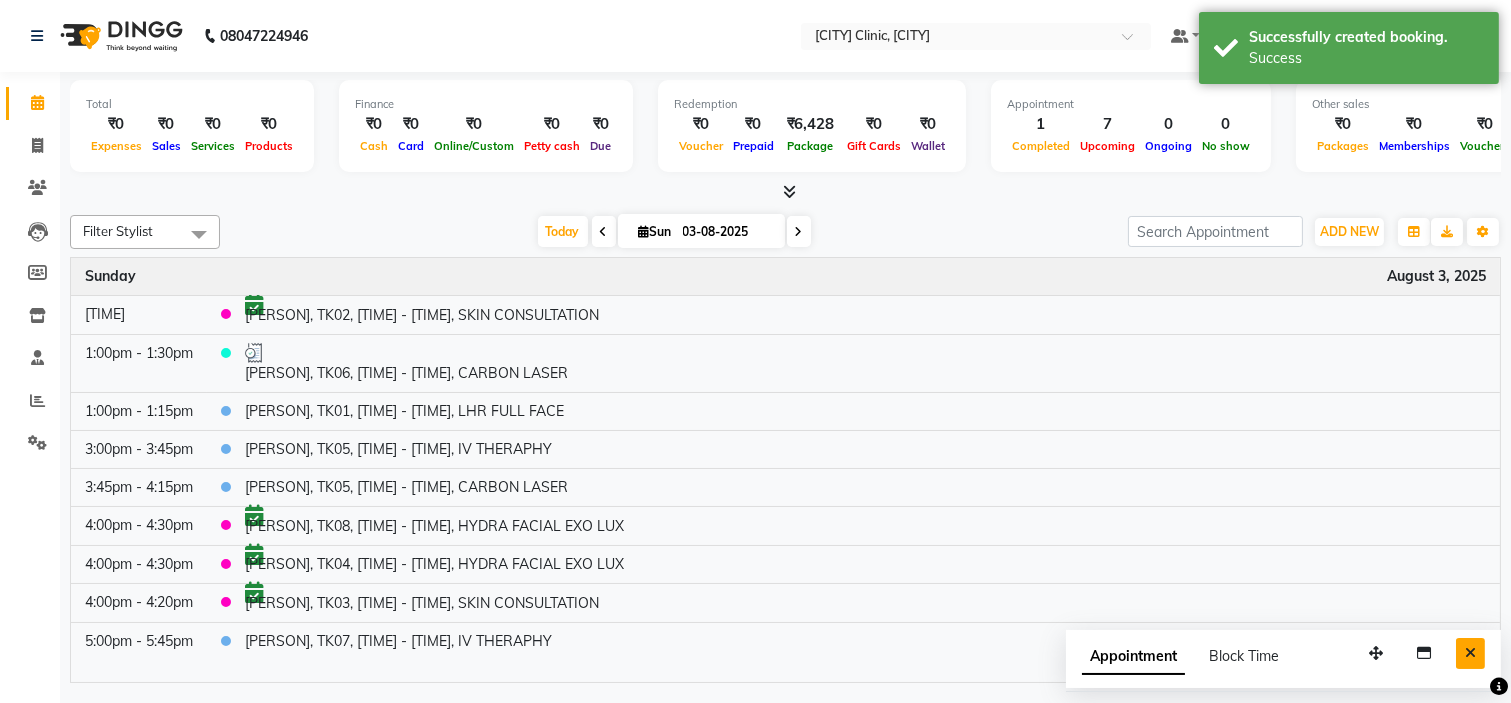 click at bounding box center (1470, 653) 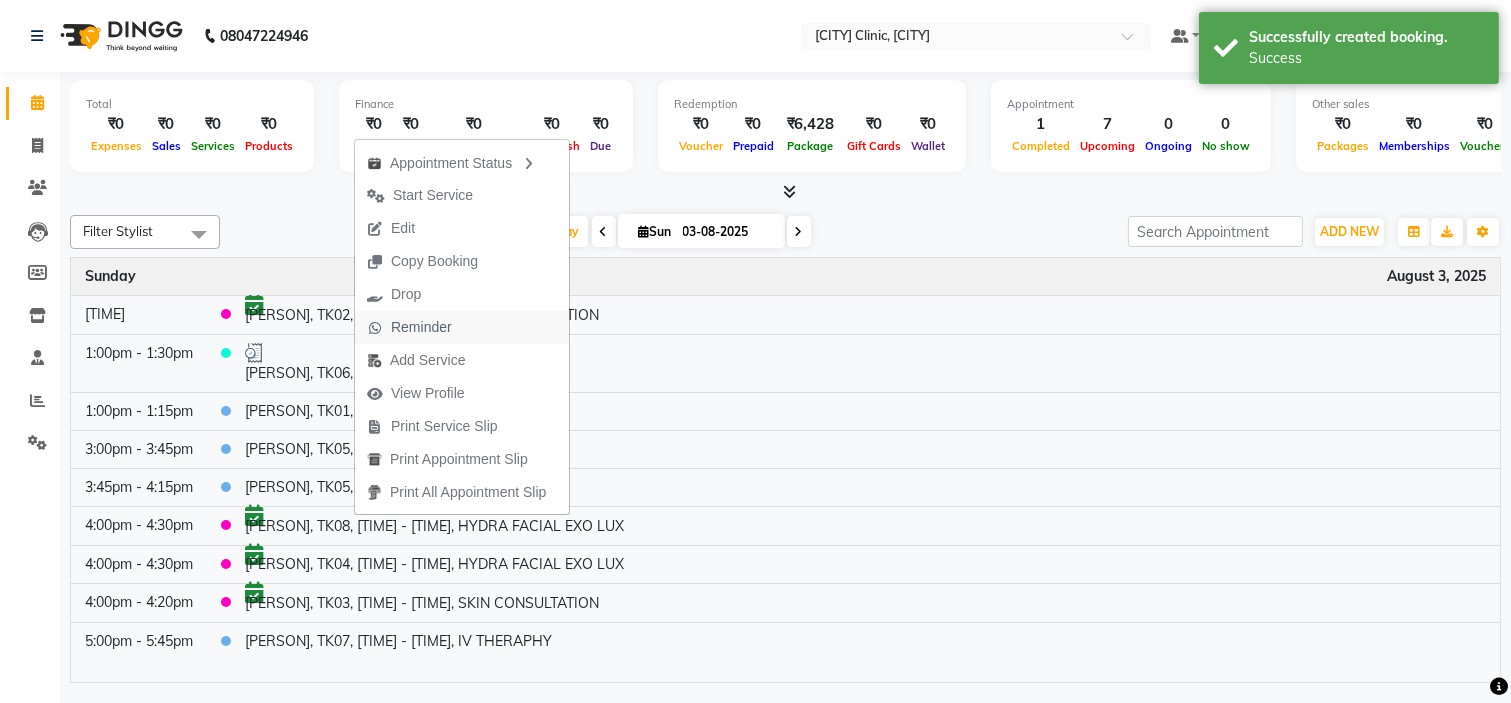 click on "Reminder" at bounding box center (421, 327) 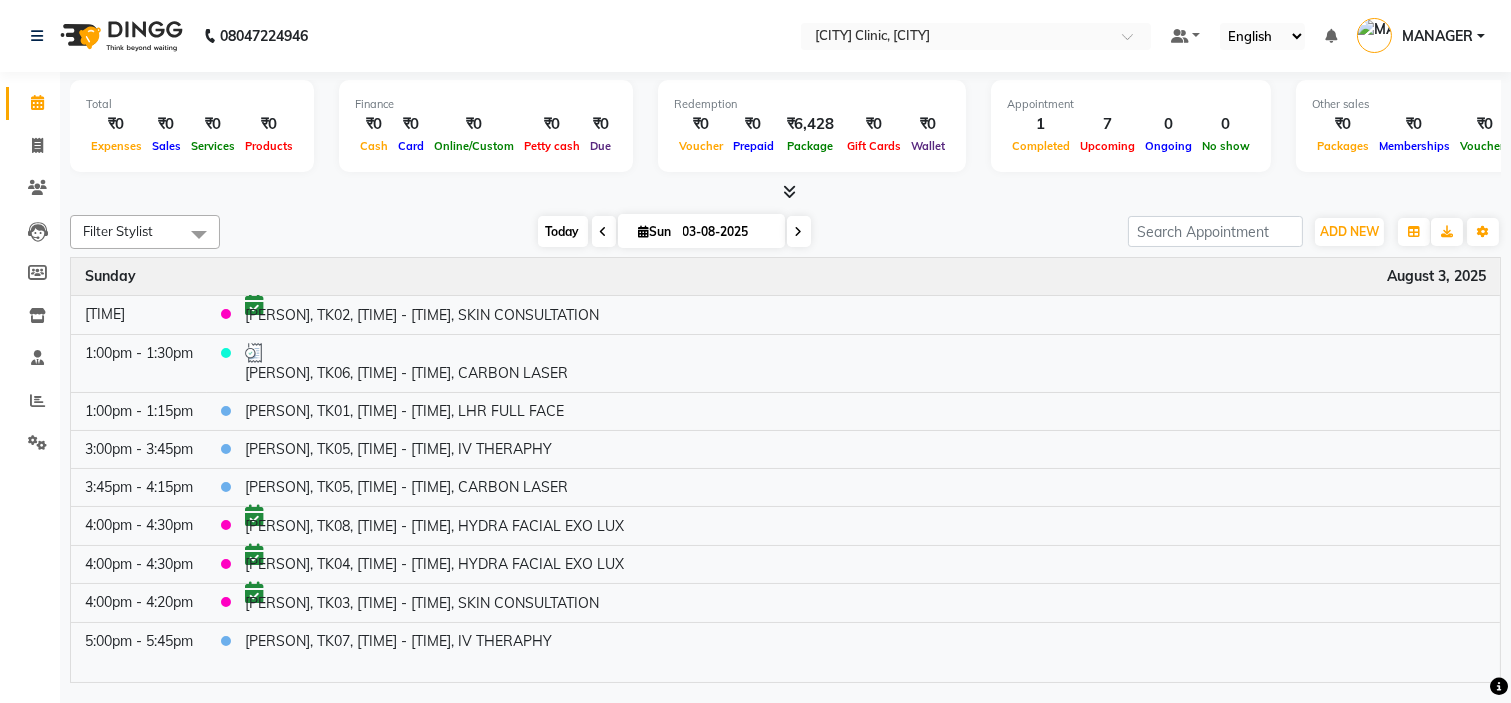 click on "Today" at bounding box center [563, 231] 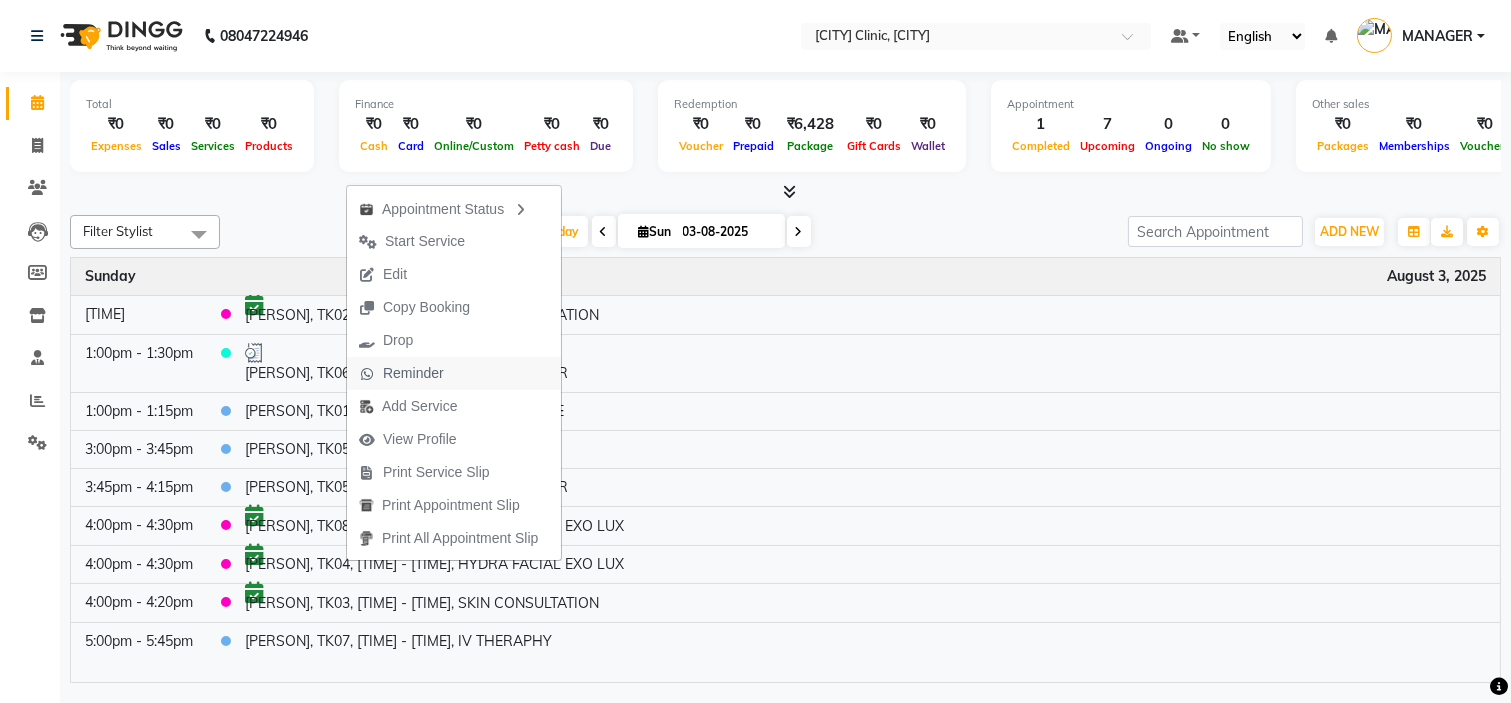click on "Reminder" at bounding box center [413, 373] 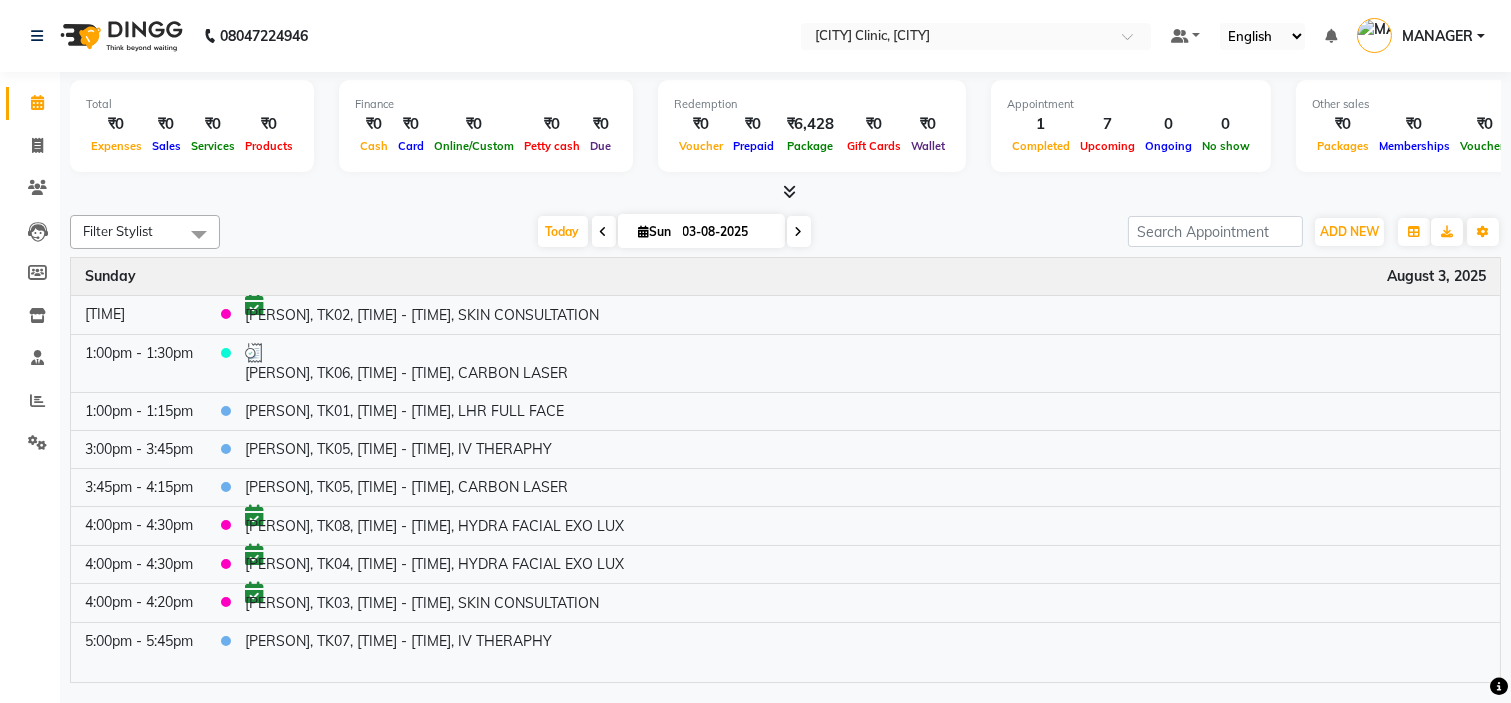 click on "Filter Stylist Select All Ankita Arti Ashwini Dr.[PERSON] Lakshmi MANAGER Ruhi Samrin Shangnimwon Sumaiya Today  Sun 03-08-2025 Toggle Dropdown Add Appointment Add Invoice Add Expense Add Attendance Add Client Add Transaction Toggle Dropdown Add Appointment Add Invoice Add Expense Add Attendance Add Client ADD NEW Toggle Dropdown Add Appointment Add Invoice Add Expense Add Attendance Add Client Add Transaction Filter Stylist Select All Ankita Arti Ashwini Dr.[PERSON] Lakshmi MANAGER Ruhi Samrin Shangnimwon Sumaiya Group By  Staff View   Room View  View as Vertical  Vertical - Week View  Horizontal  Horizontal - Week View  List  Toggle Dropdown Calendar Settings Manage Tags   Arrange Stylists   Reset Stylists  Full Screen  Show Available Stylist  Appointment Form Zoom 100% Time Event Sunday August 3, 2025 12:00pm - 12:20pm     [PERSON], TK02, [TIME] - [TIME], SKIN CONSULTATION 1:00pm - 1:30pm     [PERSON], TK06, [TIME] - [TIME], CARBON LASER 1:00pm - 1:15pm    [PERSON], TK01, [TIME] - [TIME], LHR FULL FACE" 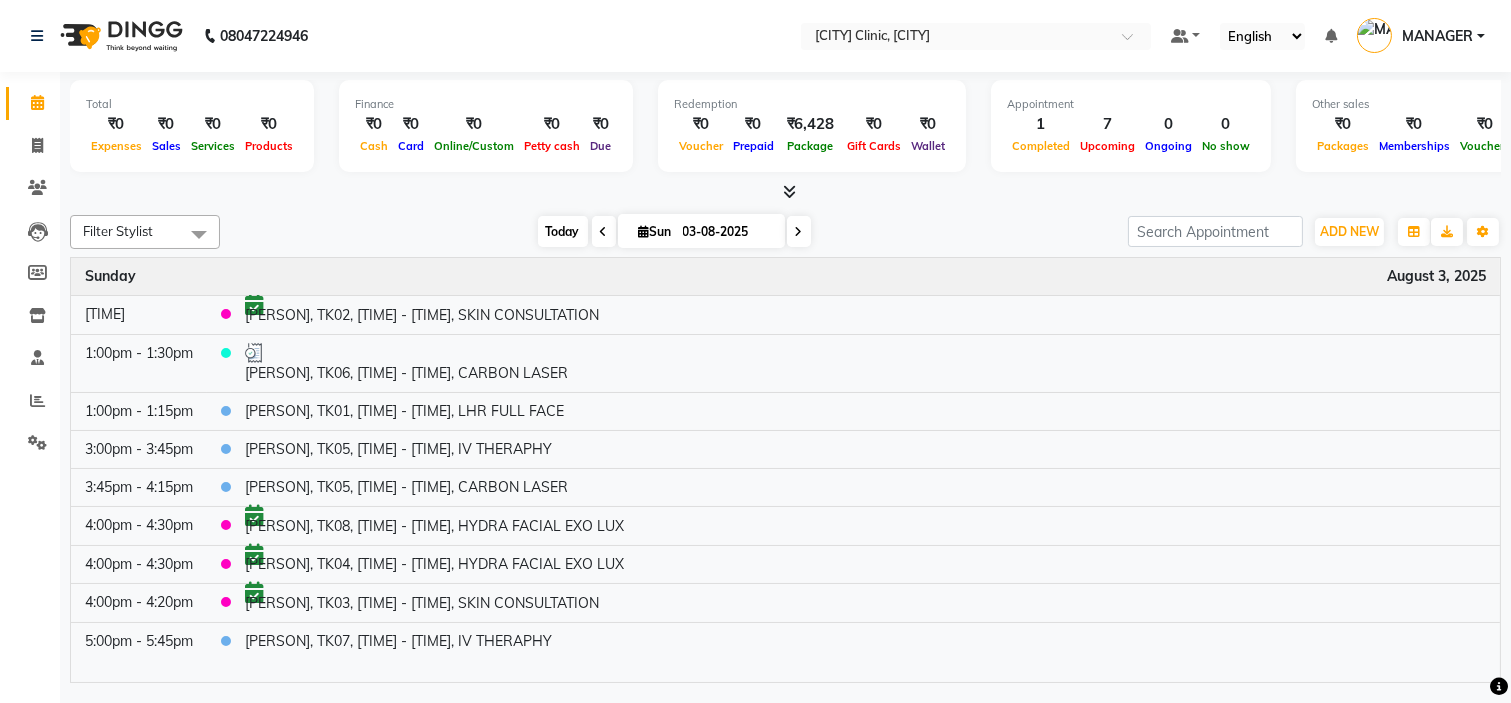 click on "Today" at bounding box center (563, 231) 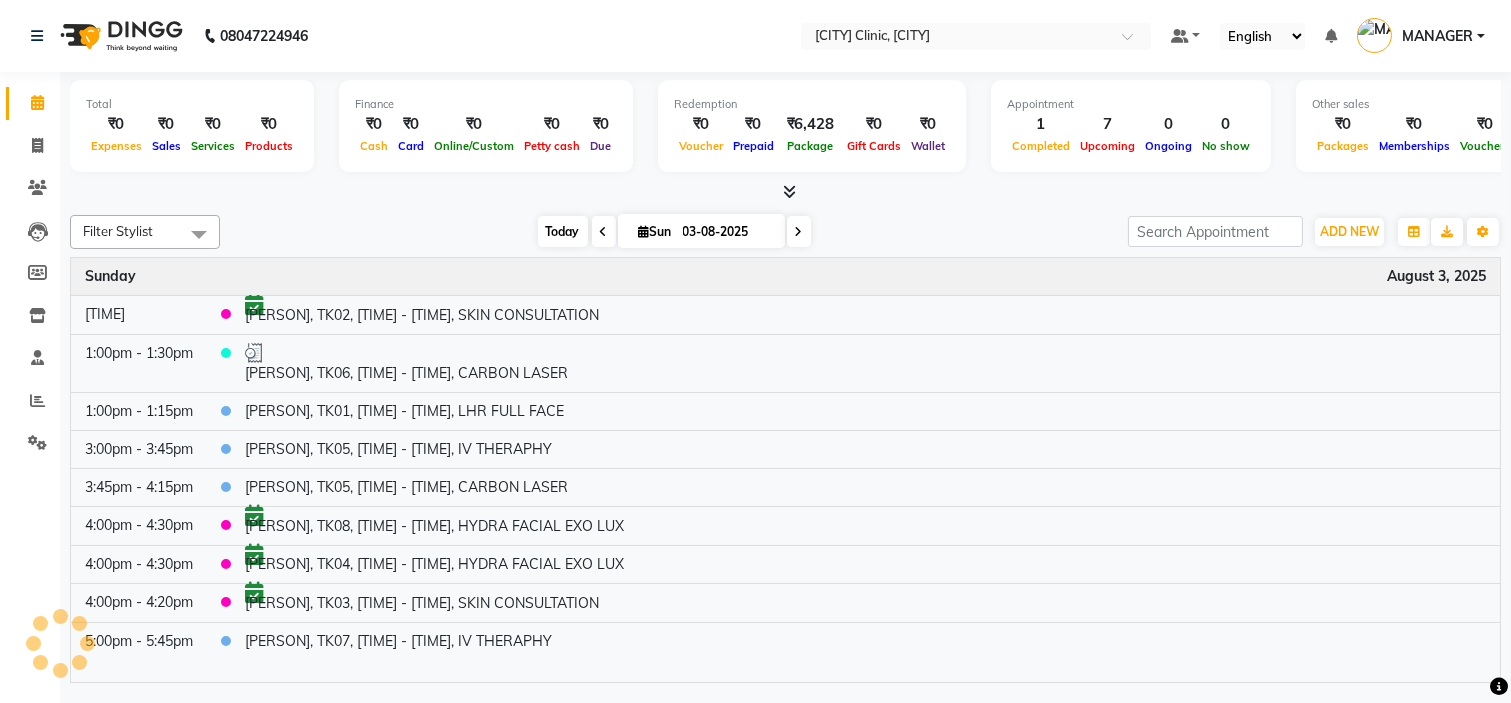 click on "Today" at bounding box center [563, 231] 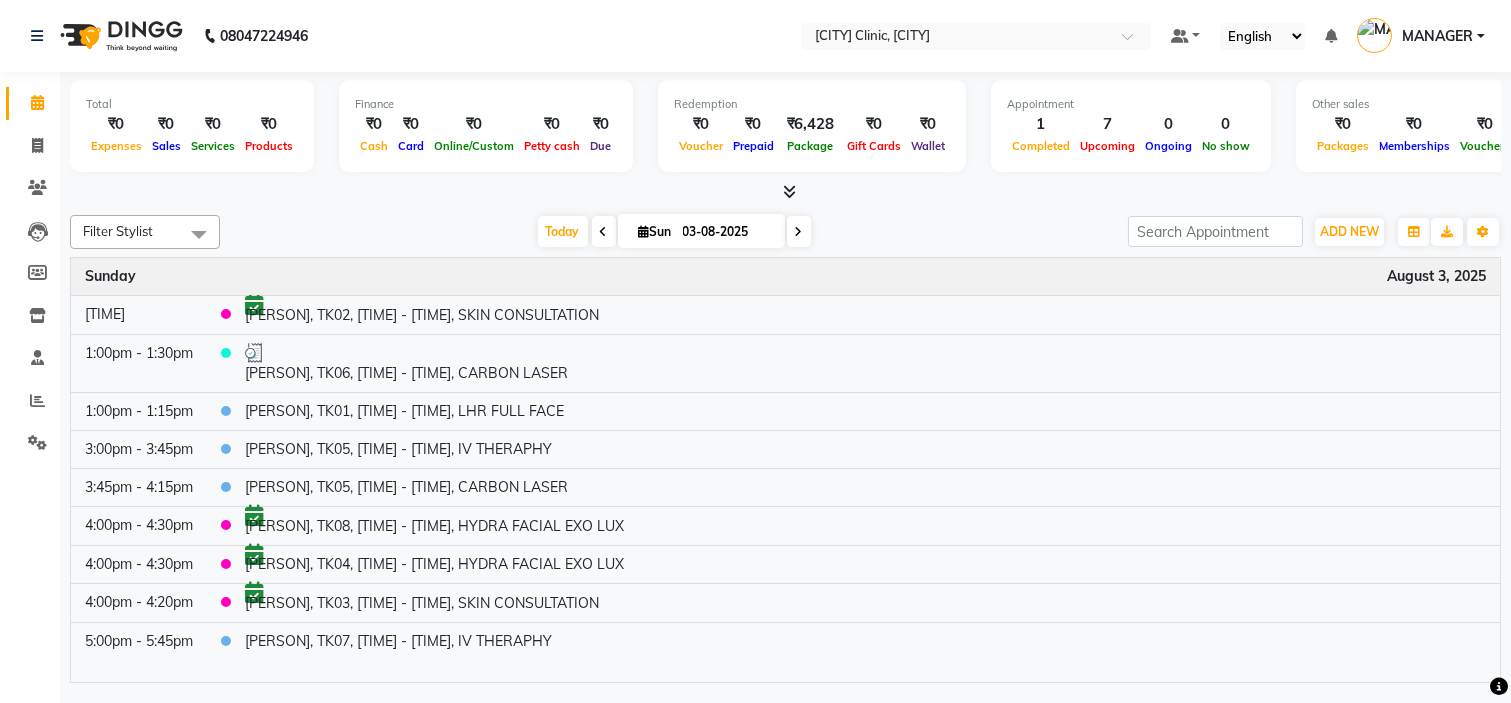 click at bounding box center [785, 192] 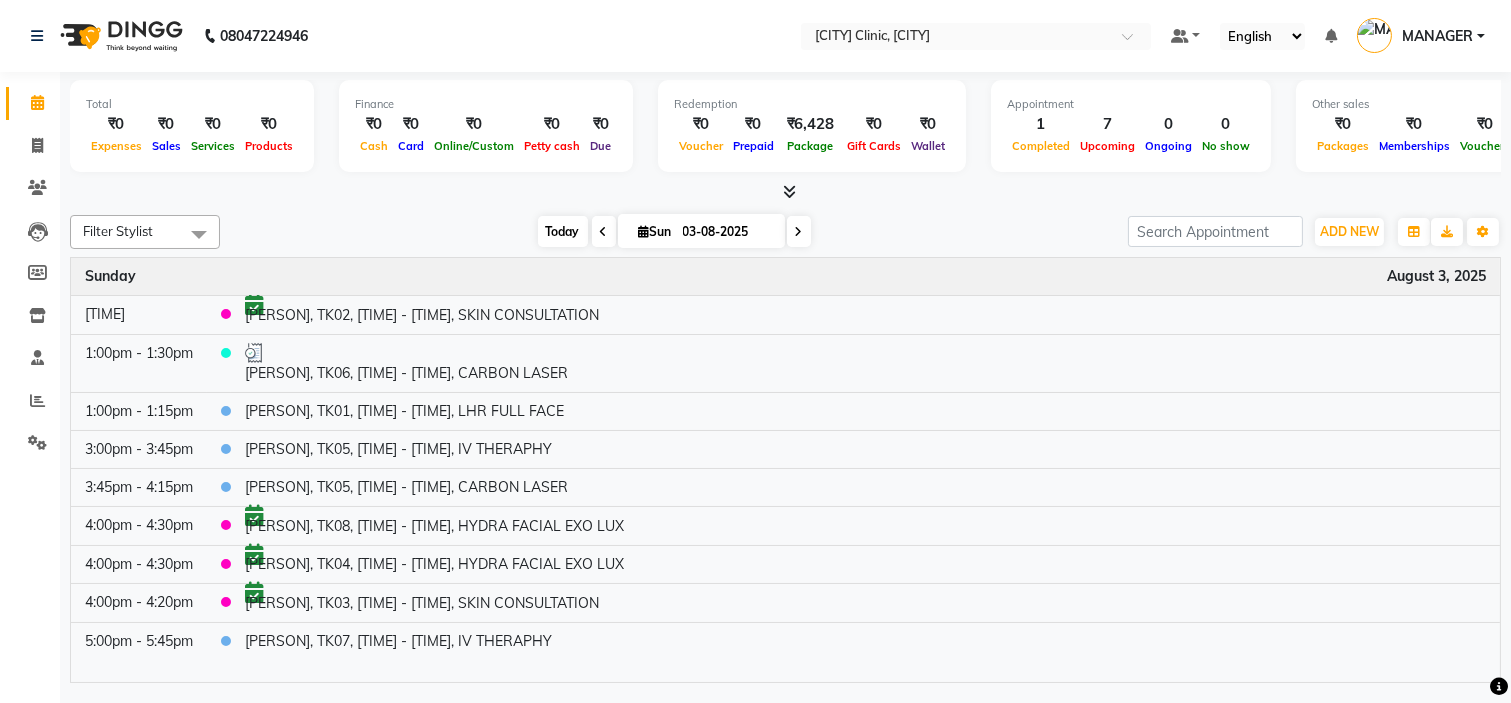 click on "Today" at bounding box center (563, 231) 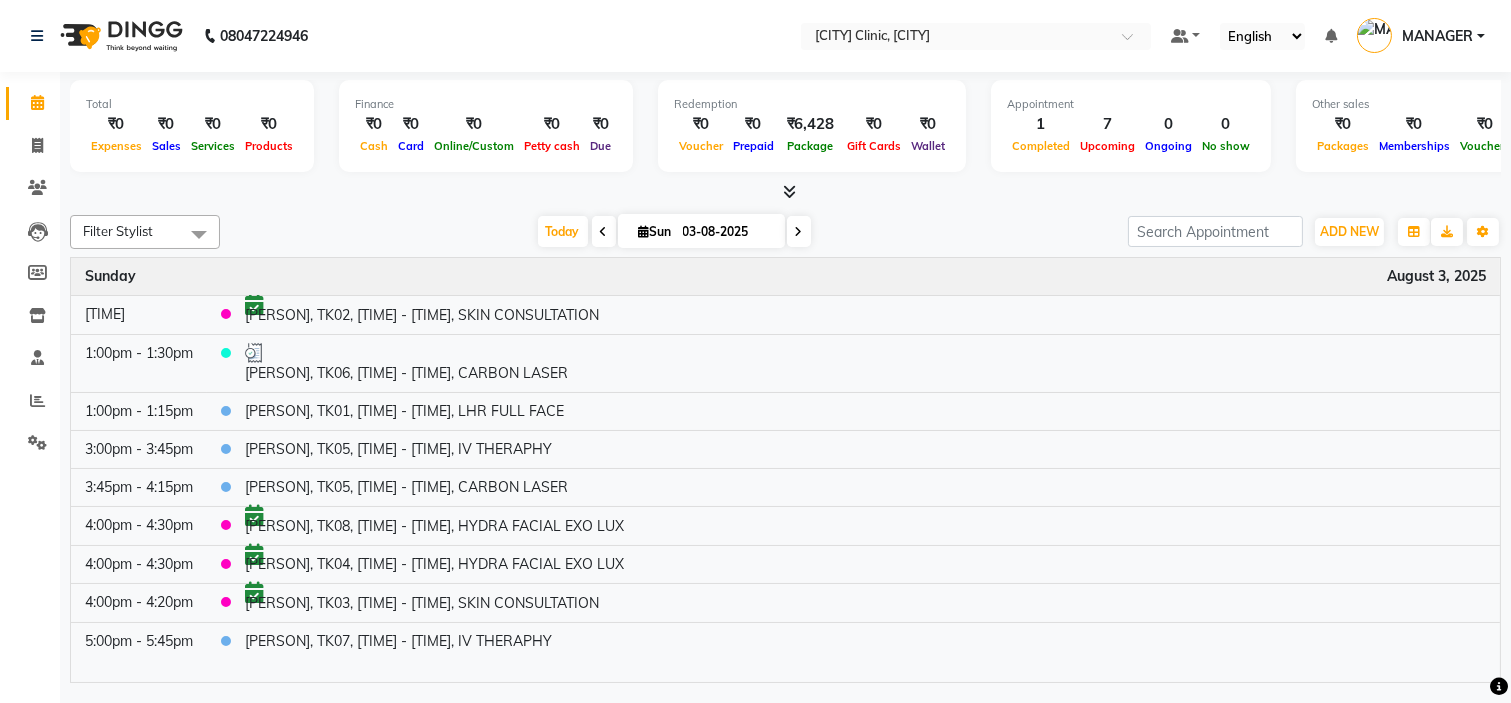 click on "Filter Stylist Select All Ankita Arti Ashwini Dr.[PERSON] Lakshmi MANAGER Ruhi Samrin Shangnimwon Sumaiya Today  Sun 03-08-2025 Toggle Dropdown Add Appointment Add Invoice Add Expense Add Attendance Add Client Add Transaction Toggle Dropdown Add Appointment Add Invoice Add Expense Add Attendance Add Client ADD NEW Toggle Dropdown Add Appointment Add Invoice Add Expense Add Attendance Add Client Add Transaction Filter Stylist Select All Ankita Arti Ashwini Dr.[PERSON] Lakshmi MANAGER Ruhi Samrin Shangnimwon Sumaiya Group By  Staff View   Room View  View as Vertical  Vertical - Week View  Horizontal  Horizontal - Week View  List  Toggle Dropdown Calendar Settings Manage Tags   Arrange Stylists   Reset Stylists  Full Screen  Show Available Stylist  Appointment Form Zoom 100% Time Event Sunday August 3, 2025 12:00pm - 12:20pm     [PERSON], TK02, [TIME] - [TIME], SKIN CONSULTATION 1:00pm - 1:30pm     [PERSON], TK06, [TIME] - [TIME], CARBON LASER 1:00pm - 1:15pm    [PERSON], TK01, [TIME] - [TIME], LHR FULL FACE" 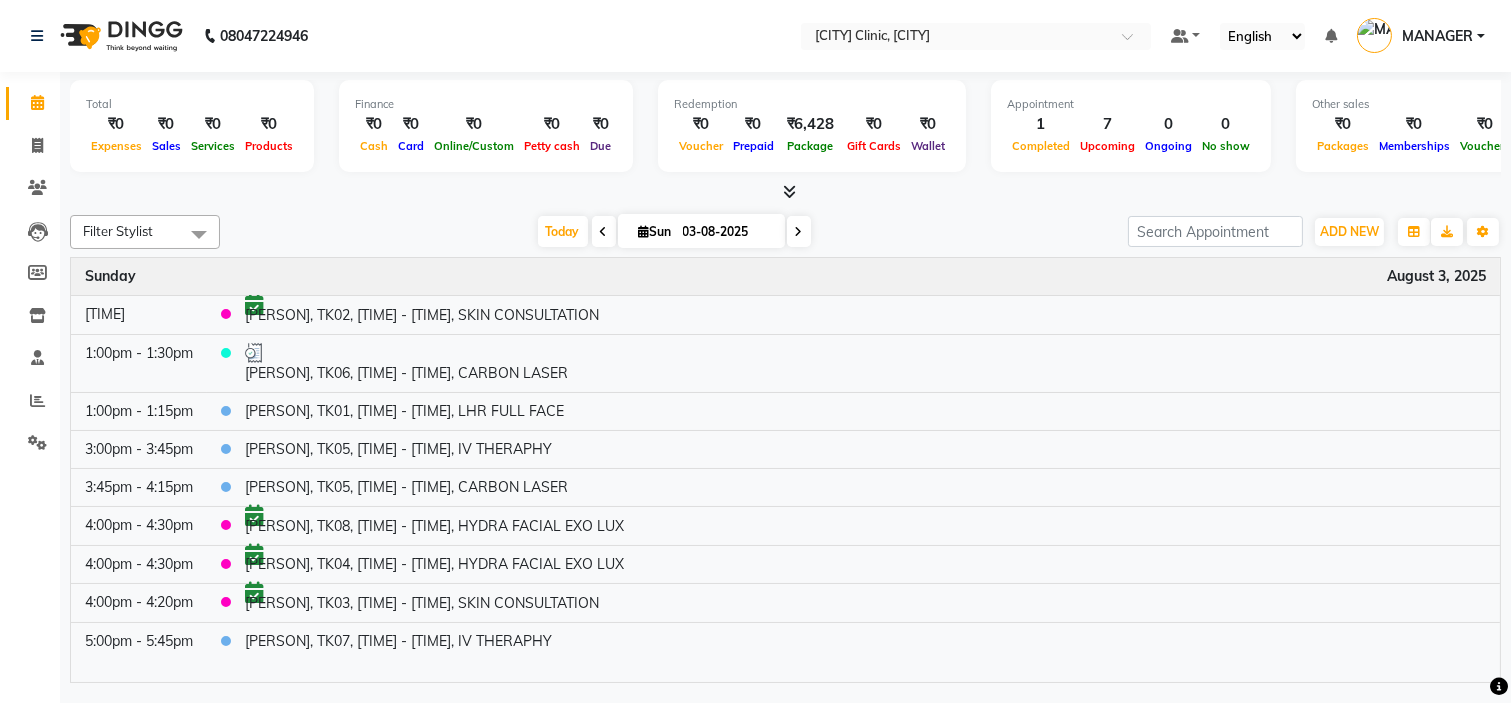 click on "Filter Stylist Select All Ankita Arti Ashwini Dr.[PERSON] Lakshmi MANAGER Ruhi Samrin Shangnimwon Sumaiya Today  Sun 03-08-2025 Toggle Dropdown Add Appointment Add Invoice Add Expense Add Attendance Add Client Add Transaction Toggle Dropdown Add Appointment Add Invoice Add Expense Add Attendance Add Client ADD NEW Toggle Dropdown Add Appointment Add Invoice Add Expense Add Attendance Add Client Add Transaction Filter Stylist Select All Ankita Arti Ashwini Dr.[PERSON] Lakshmi MANAGER Ruhi Samrin Shangnimwon Sumaiya Group By  Staff View   Room View  View as Vertical  Vertical - Week View  Horizontal  Horizontal - Week View  List  Toggle Dropdown Calendar Settings Manage Tags   Arrange Stylists   Reset Stylists  Full Screen  Show Available Stylist  Appointment Form Zoom 100% Time Event Sunday August 3, 2025 12:00pm - 12:20pm     [PERSON], TK02, [TIME] - [TIME], SKIN CONSULTATION 1:00pm - 1:30pm     [PERSON], TK06, [TIME] - [TIME], CARBON LASER 1:00pm - 1:15pm    [PERSON], TK01, [TIME] - [TIME], LHR FULL FACE" 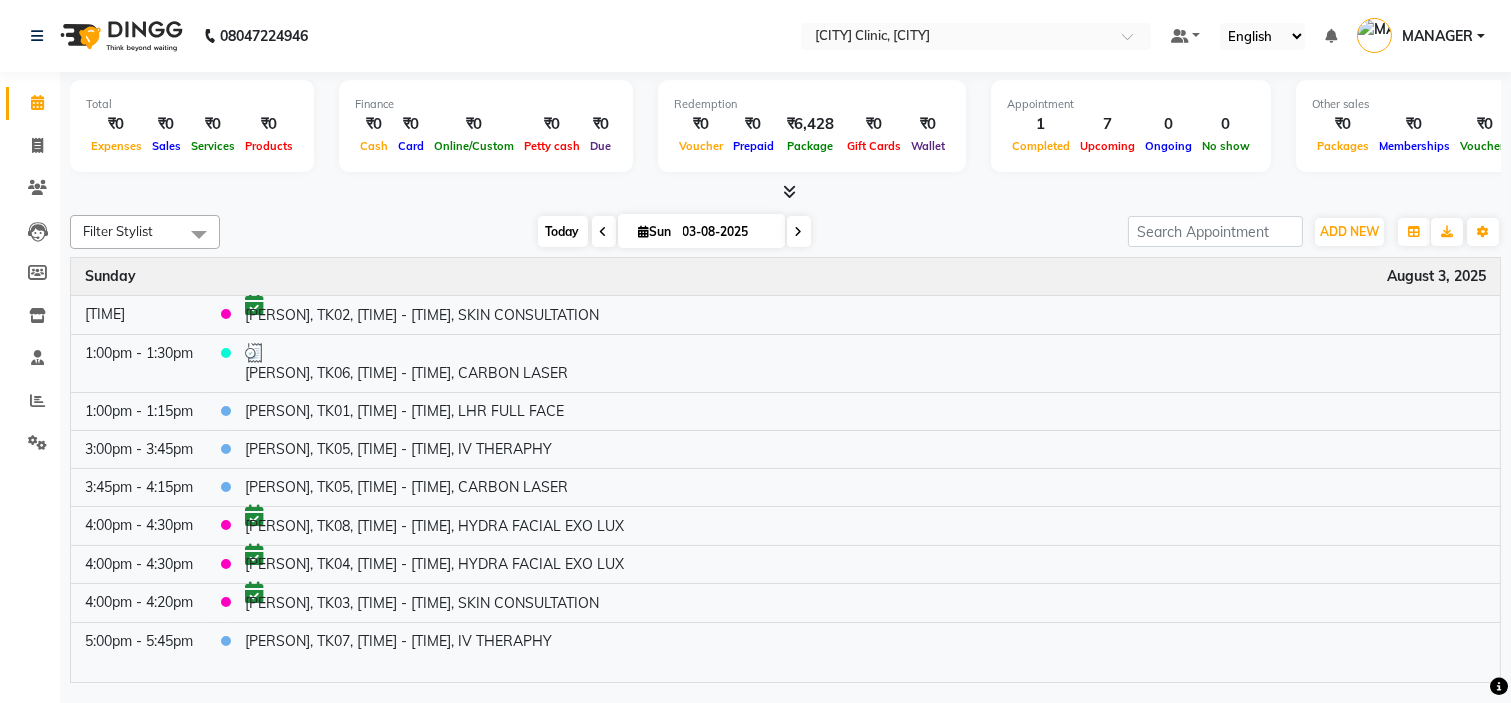 click on "Today" at bounding box center (563, 231) 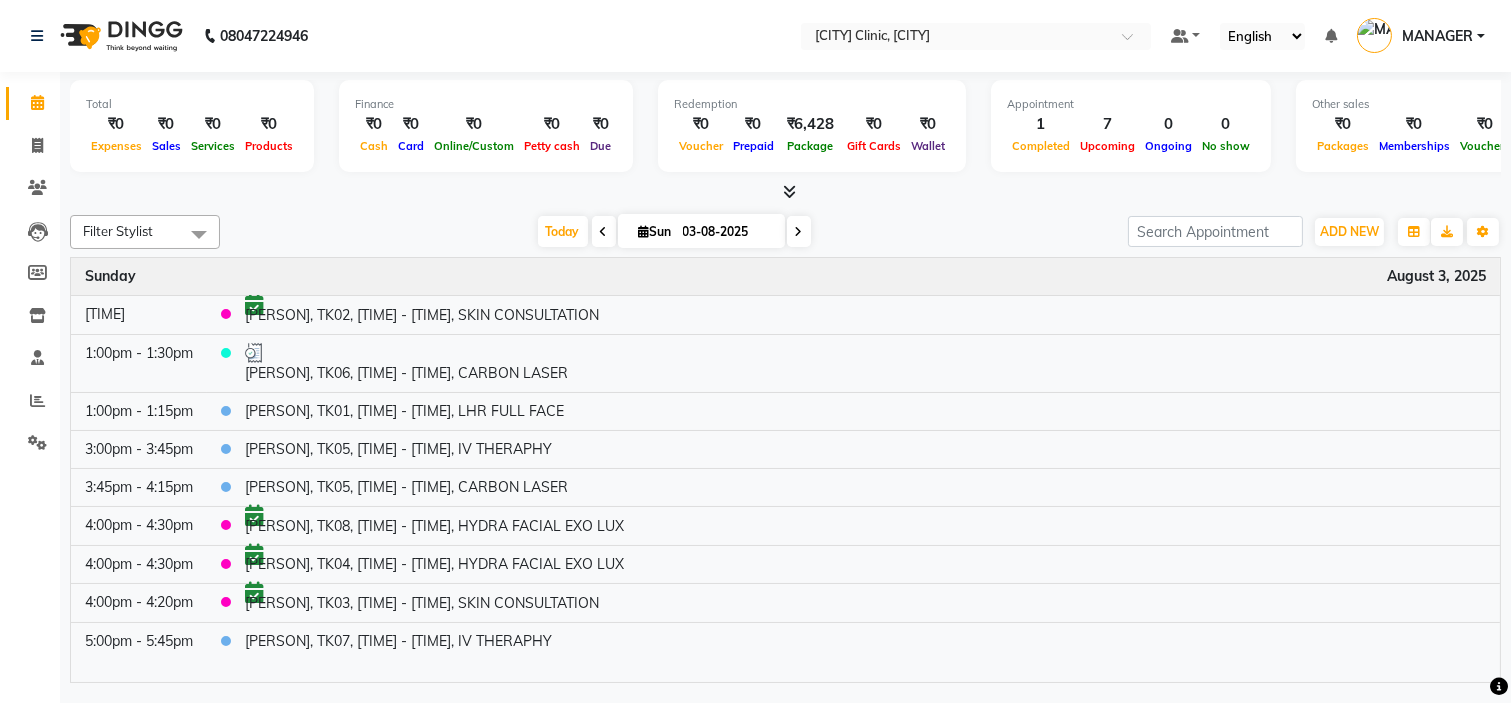 click on "MANAGER" at bounding box center [1437, 36] 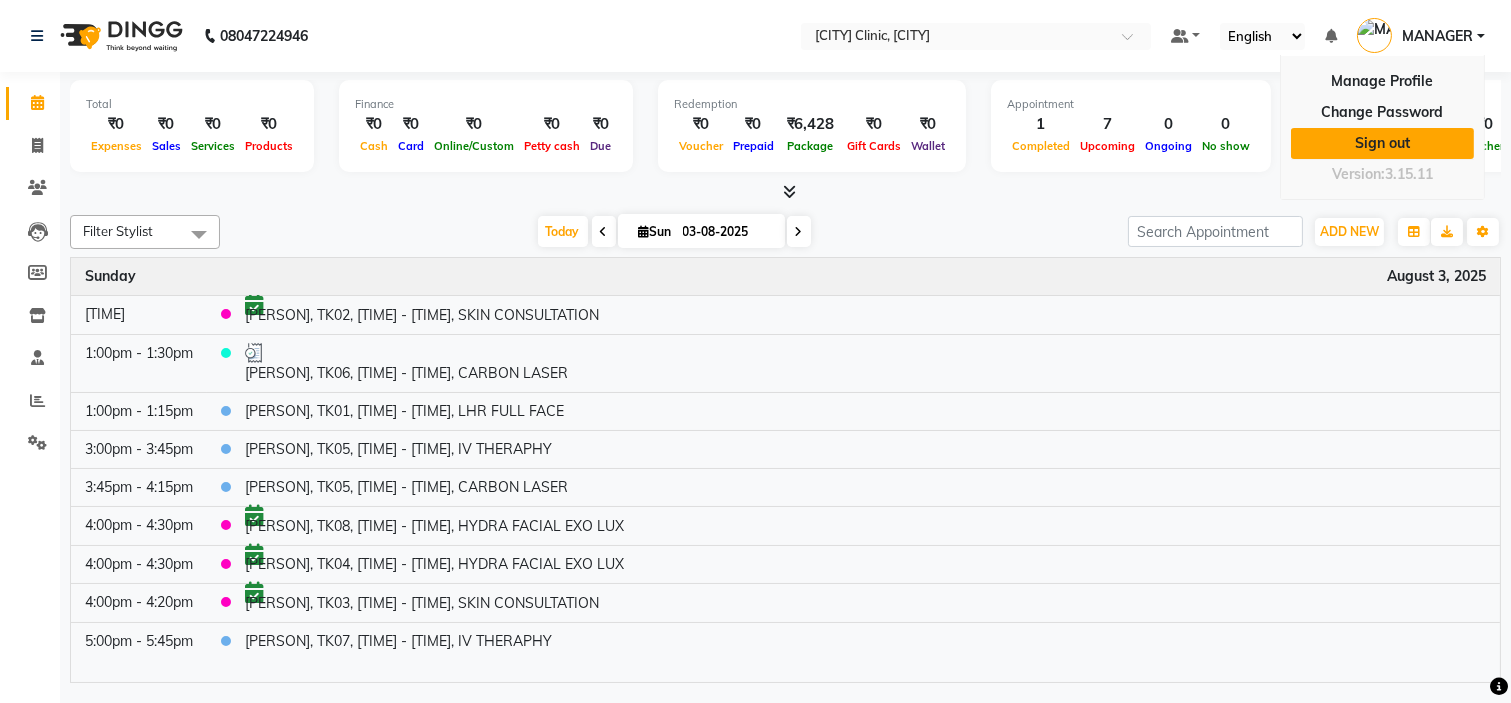 click on "Sign out" at bounding box center [1382, 143] 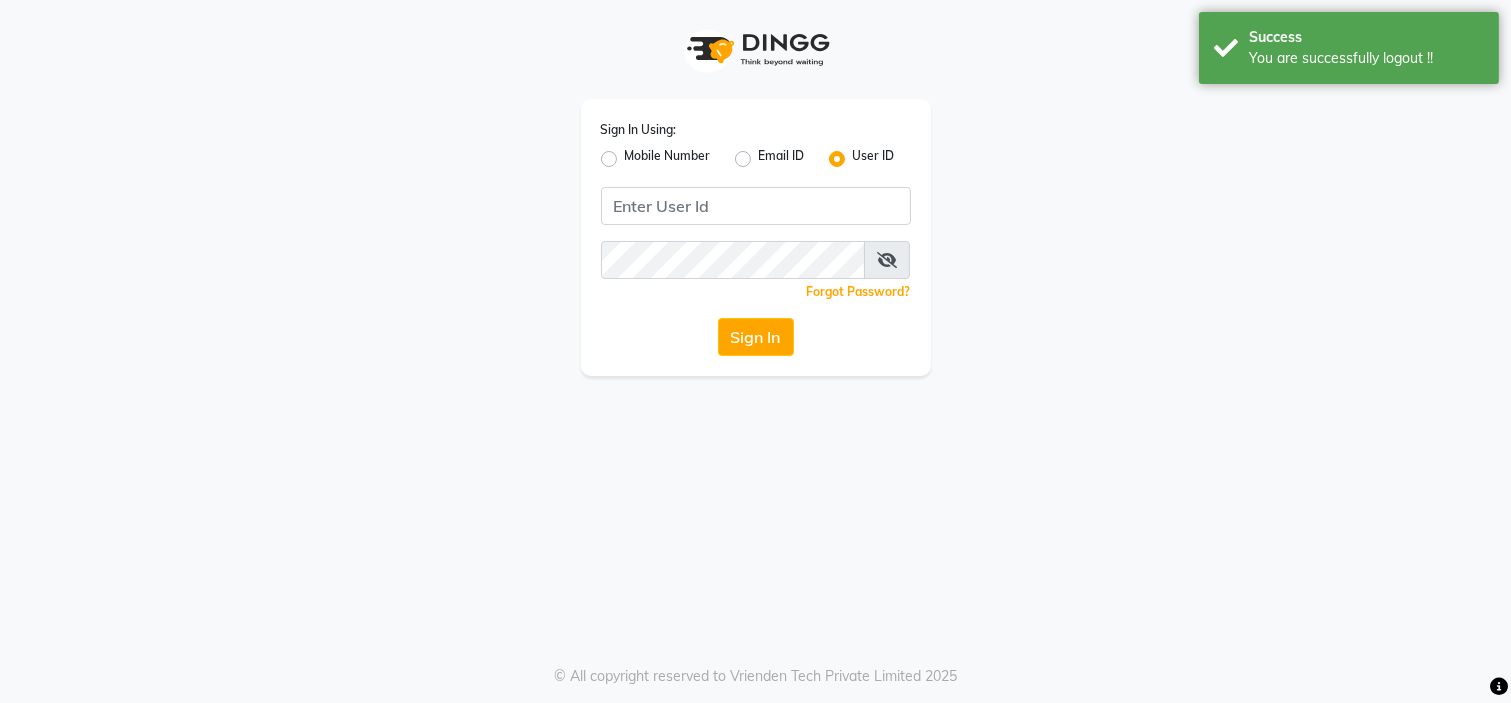 click on "Mobile Number" 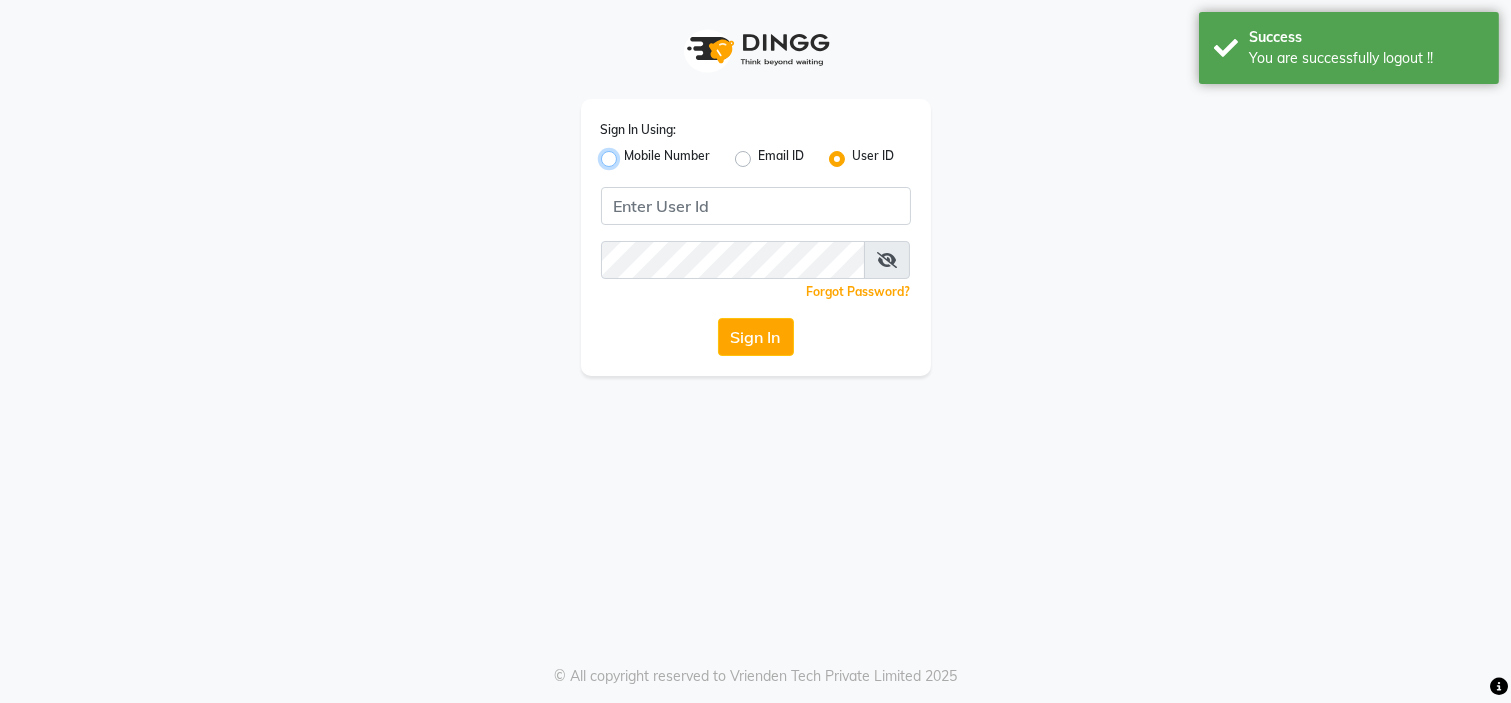 click on "Mobile Number" at bounding box center (631, 153) 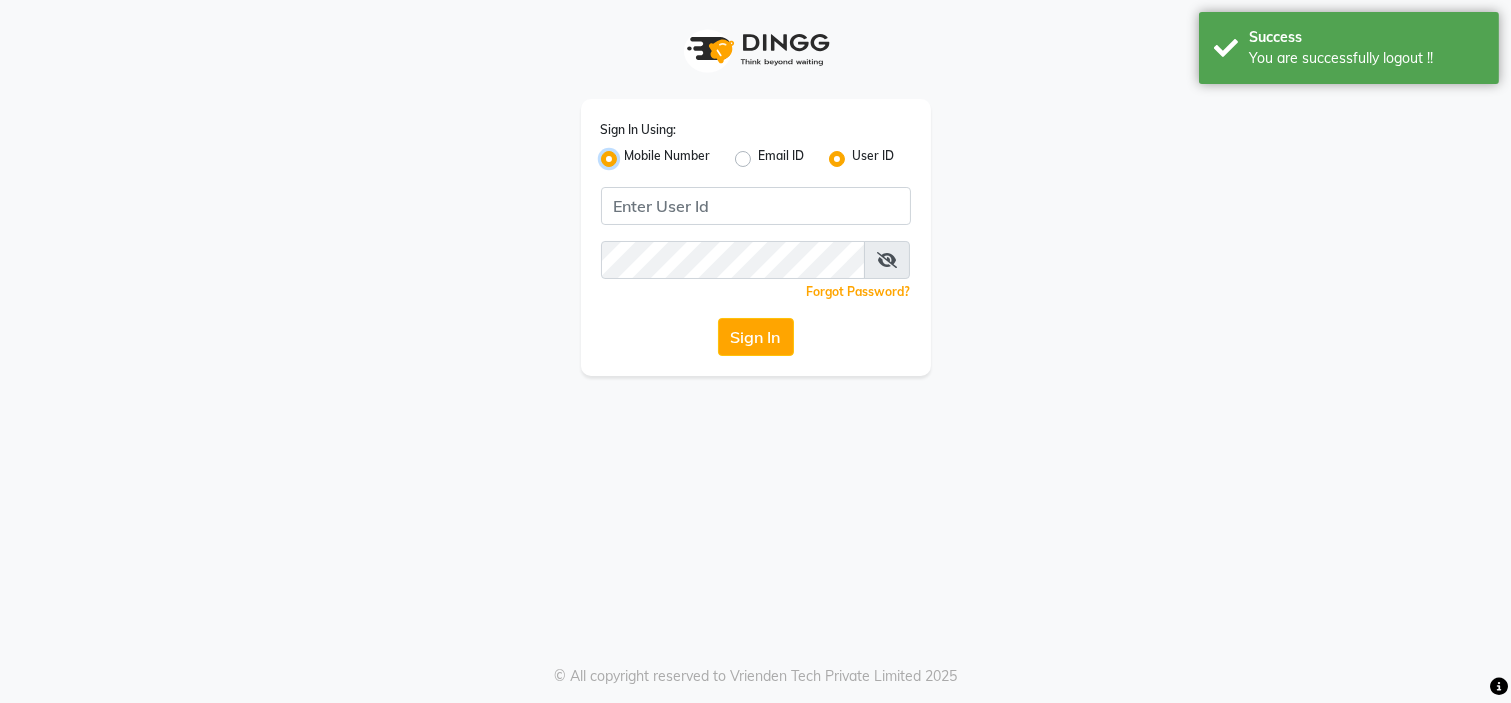 radio on "false" 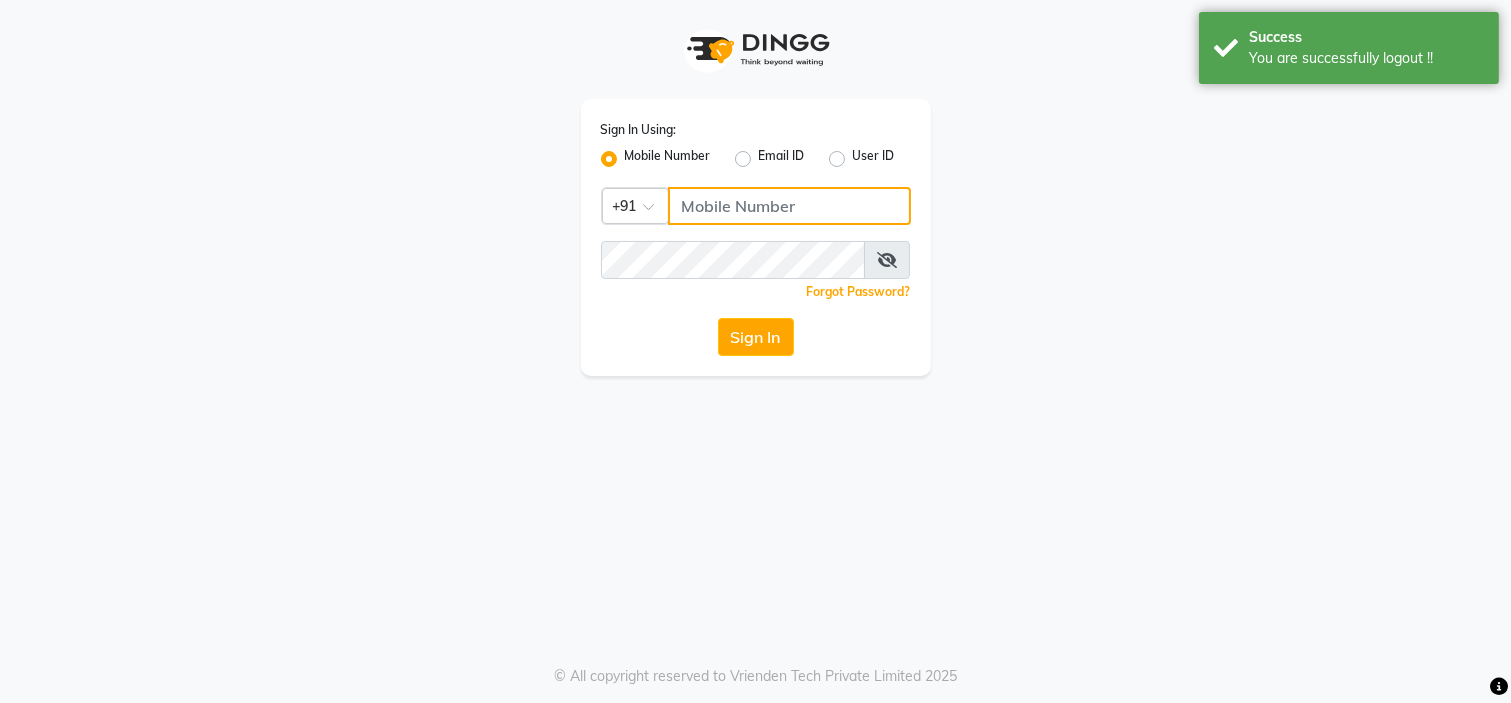 click 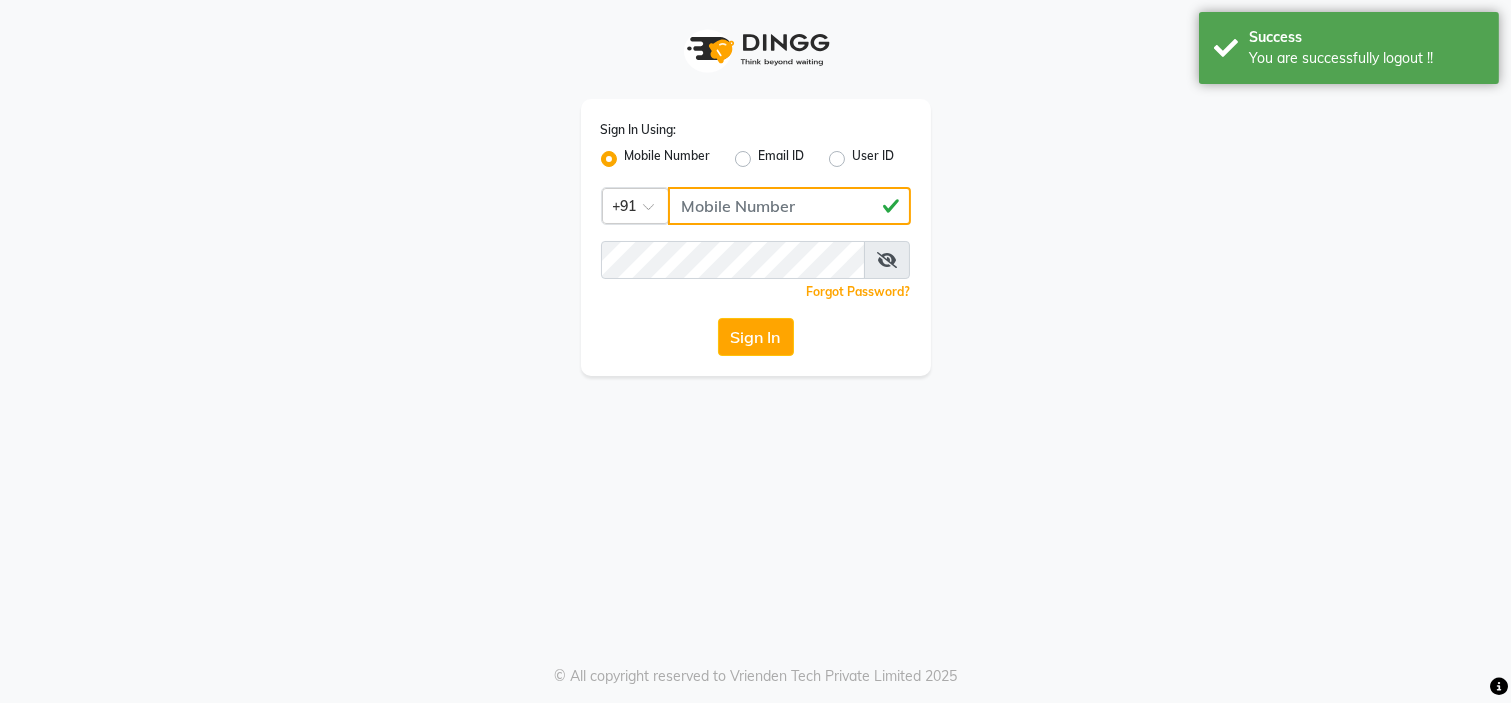 type on "[PHONE]" 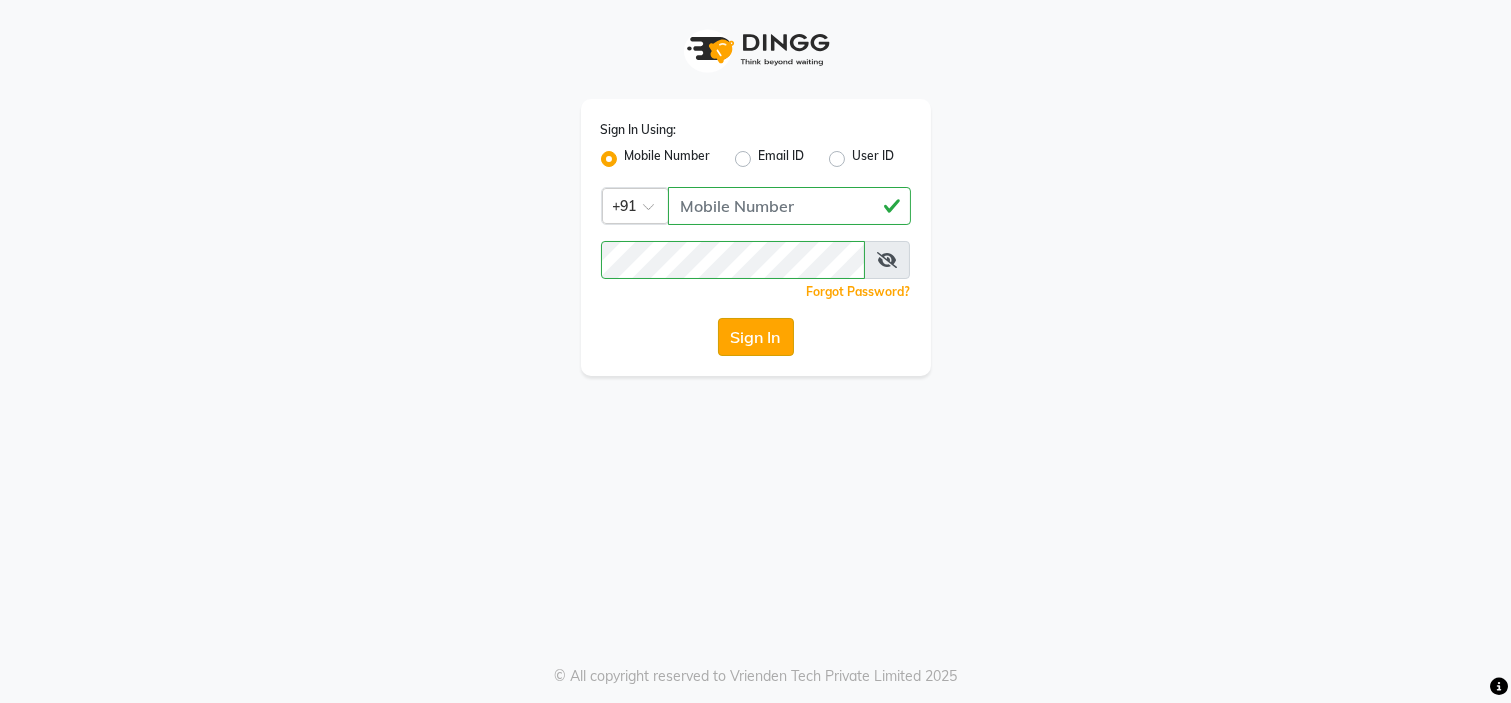 click on "Sign In" 